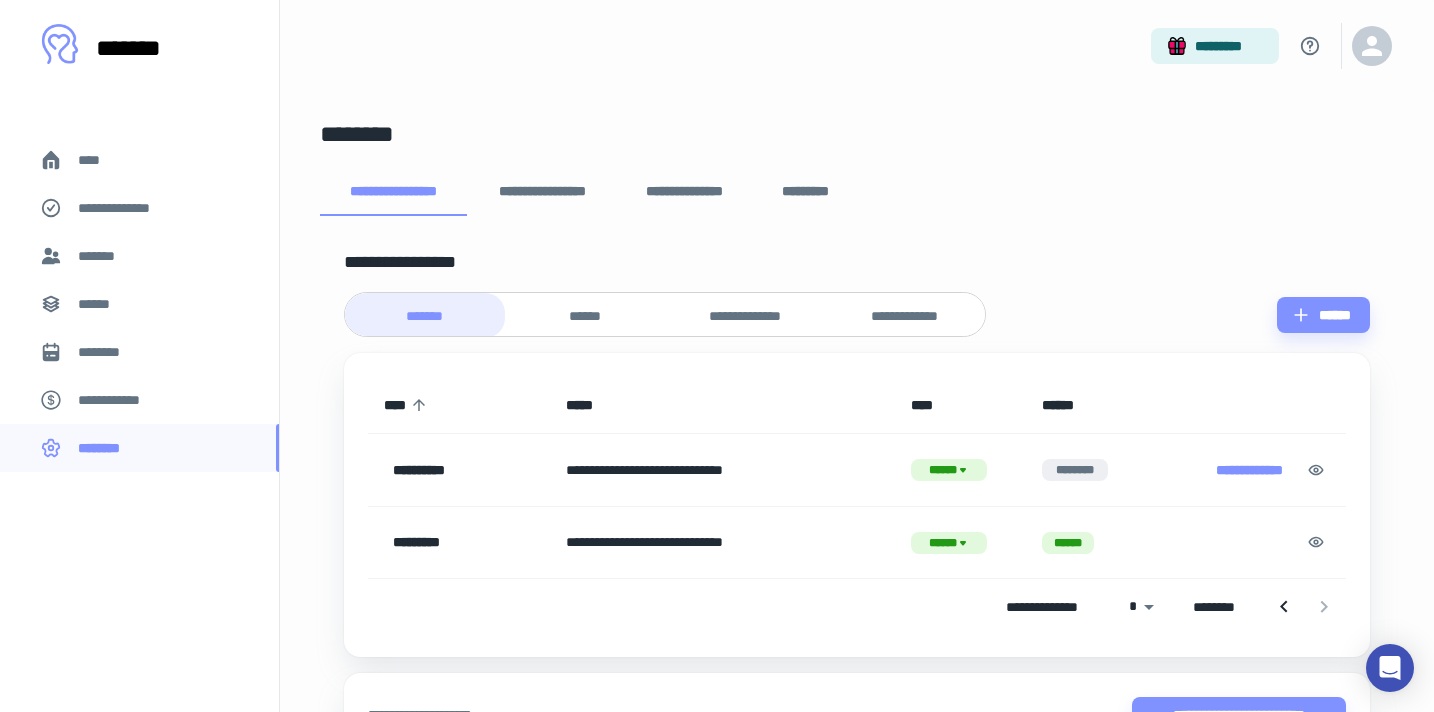 scroll, scrollTop: 137, scrollLeft: 0, axis: vertical 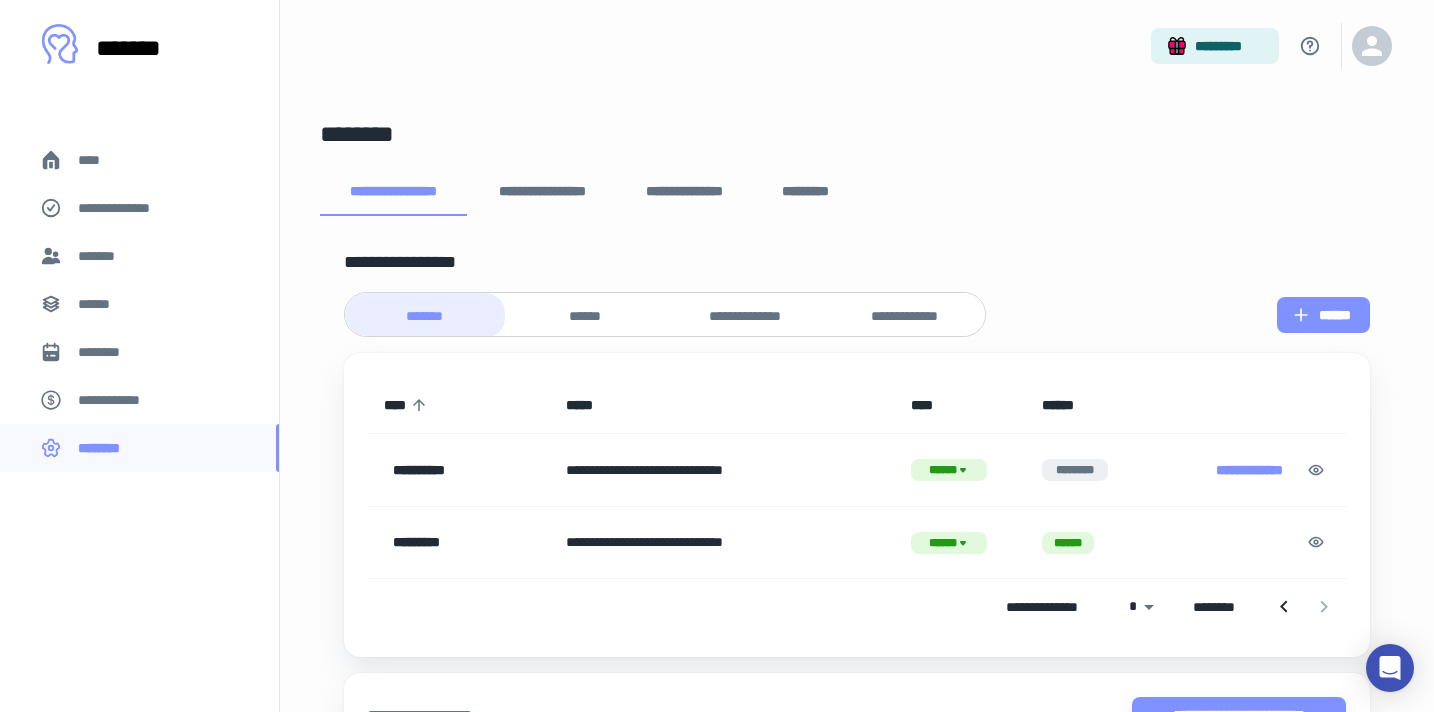 click 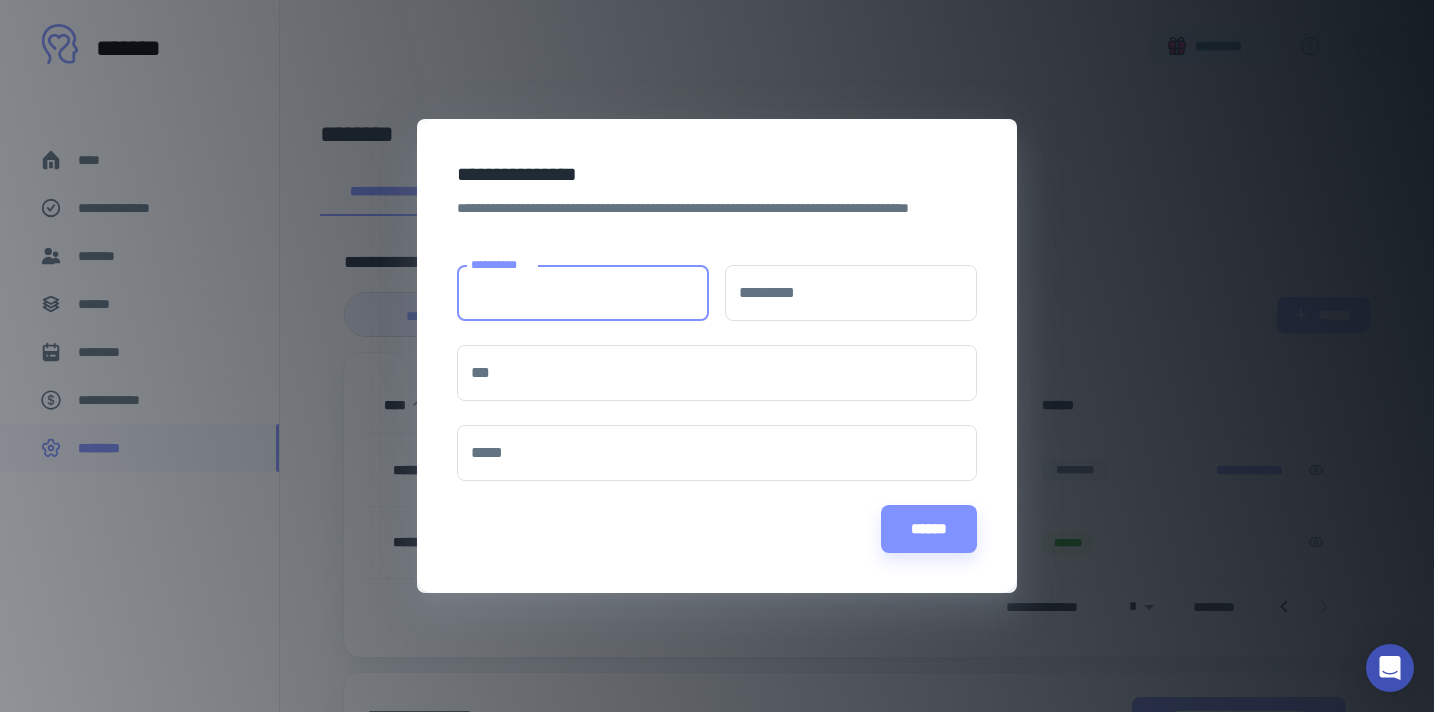 click on "**********" at bounding box center [583, 293] 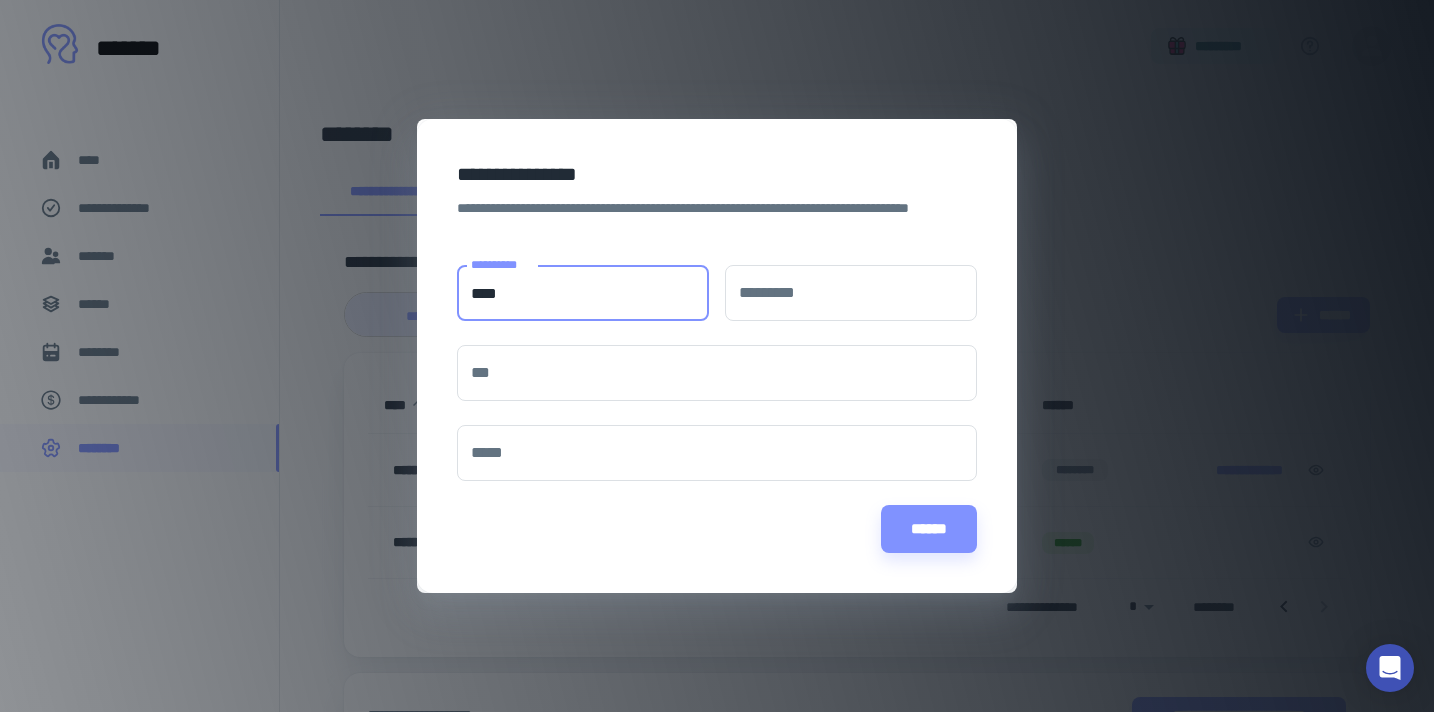 type on "****" 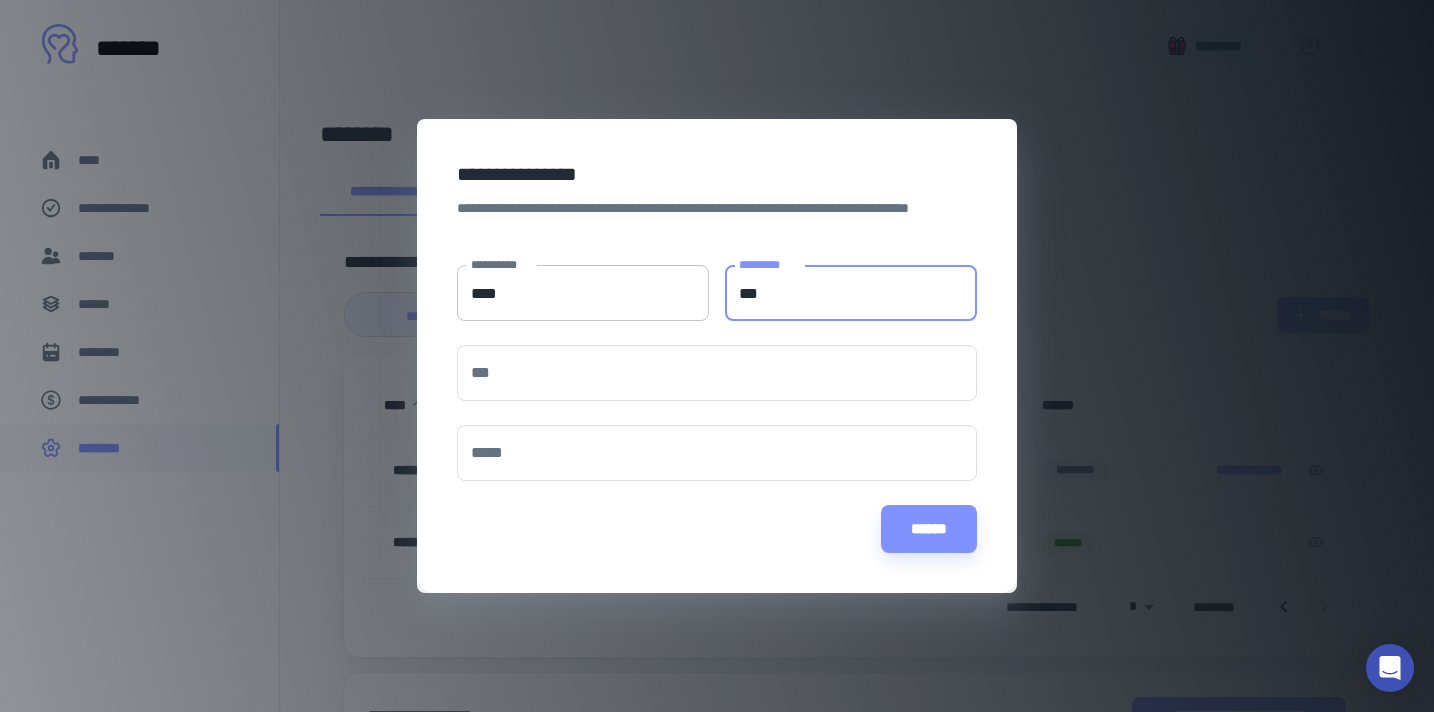 type on "***" 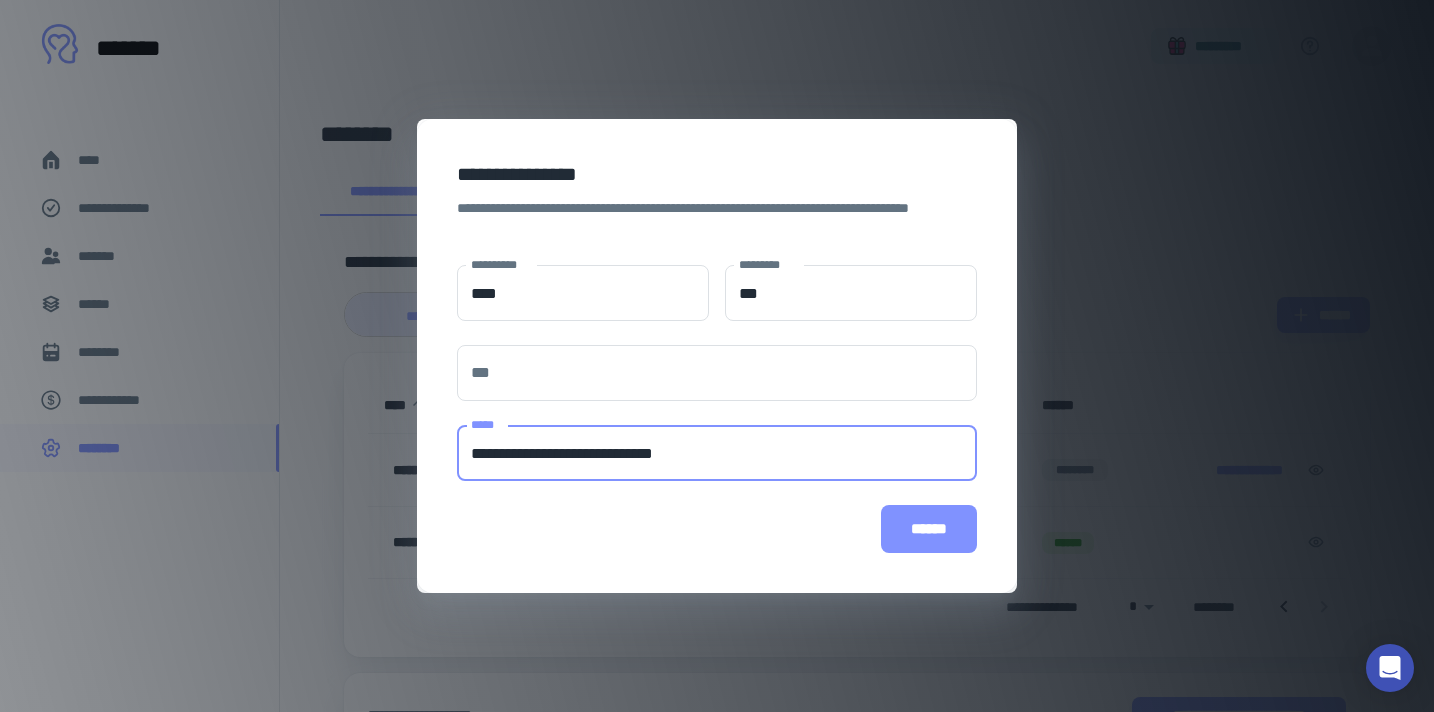 type on "**********" 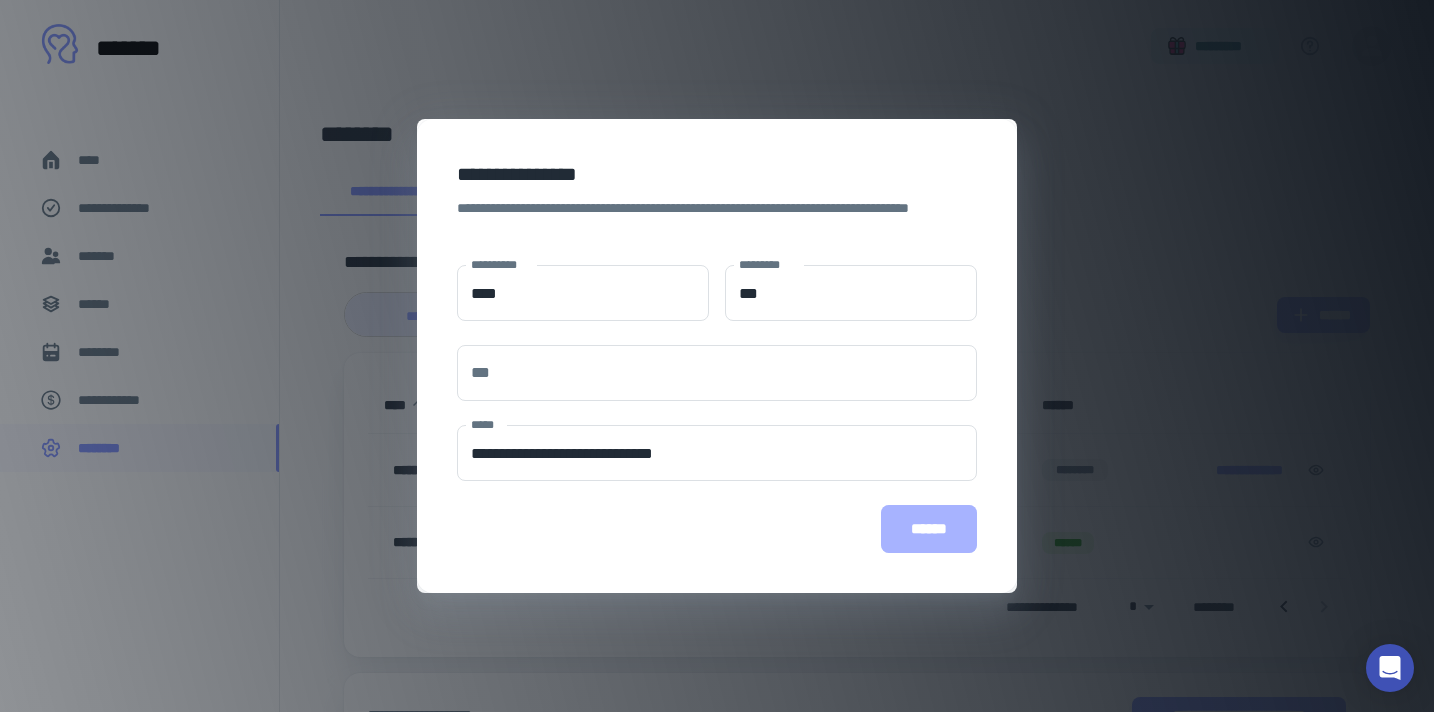 click on "******" at bounding box center (929, 529) 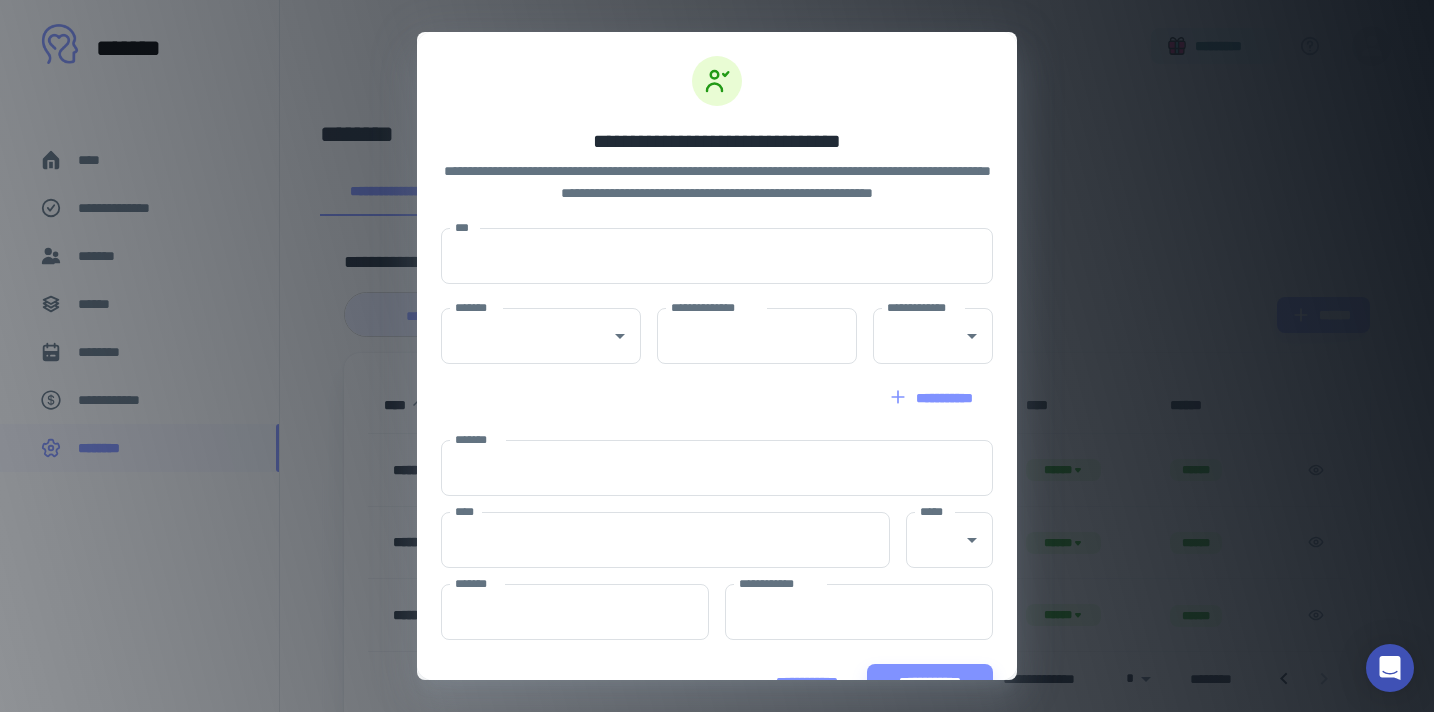 scroll, scrollTop: 44, scrollLeft: 0, axis: vertical 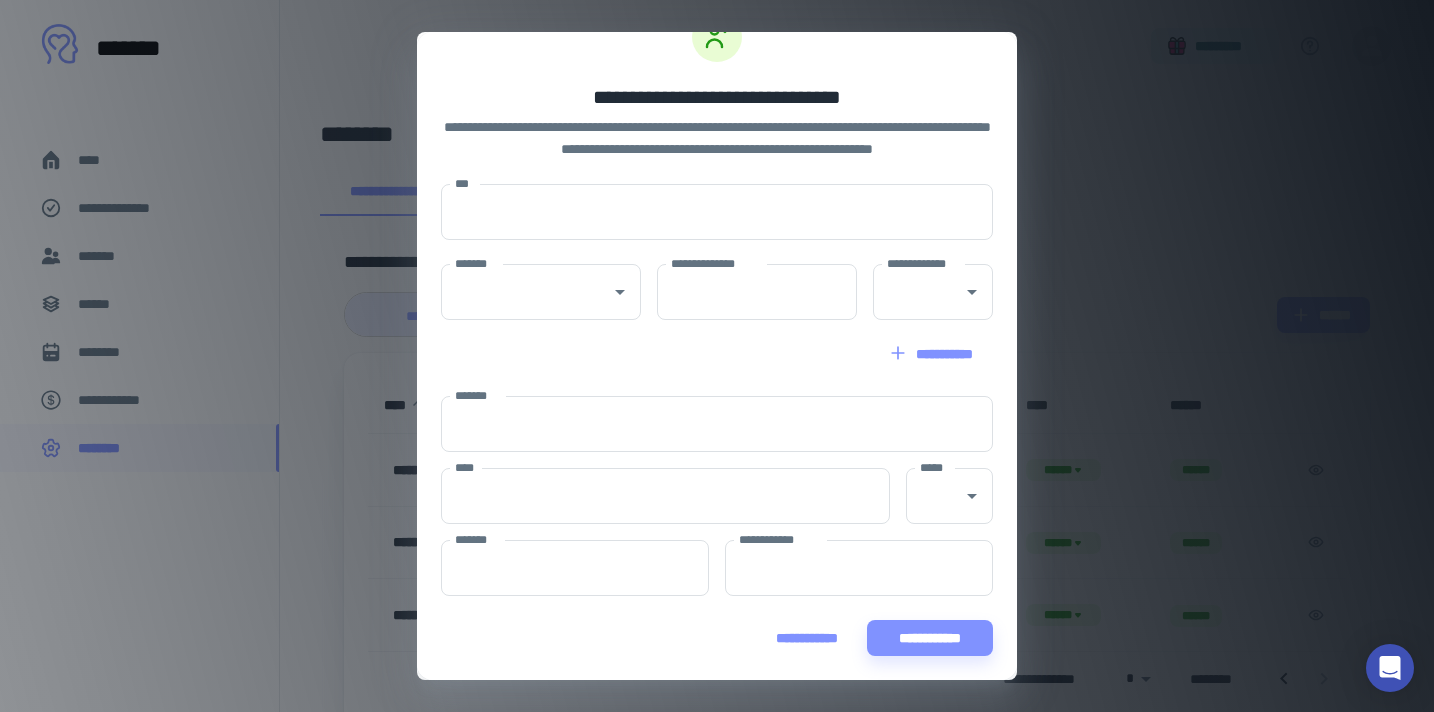 click on "**********" at bounding box center (807, 638) 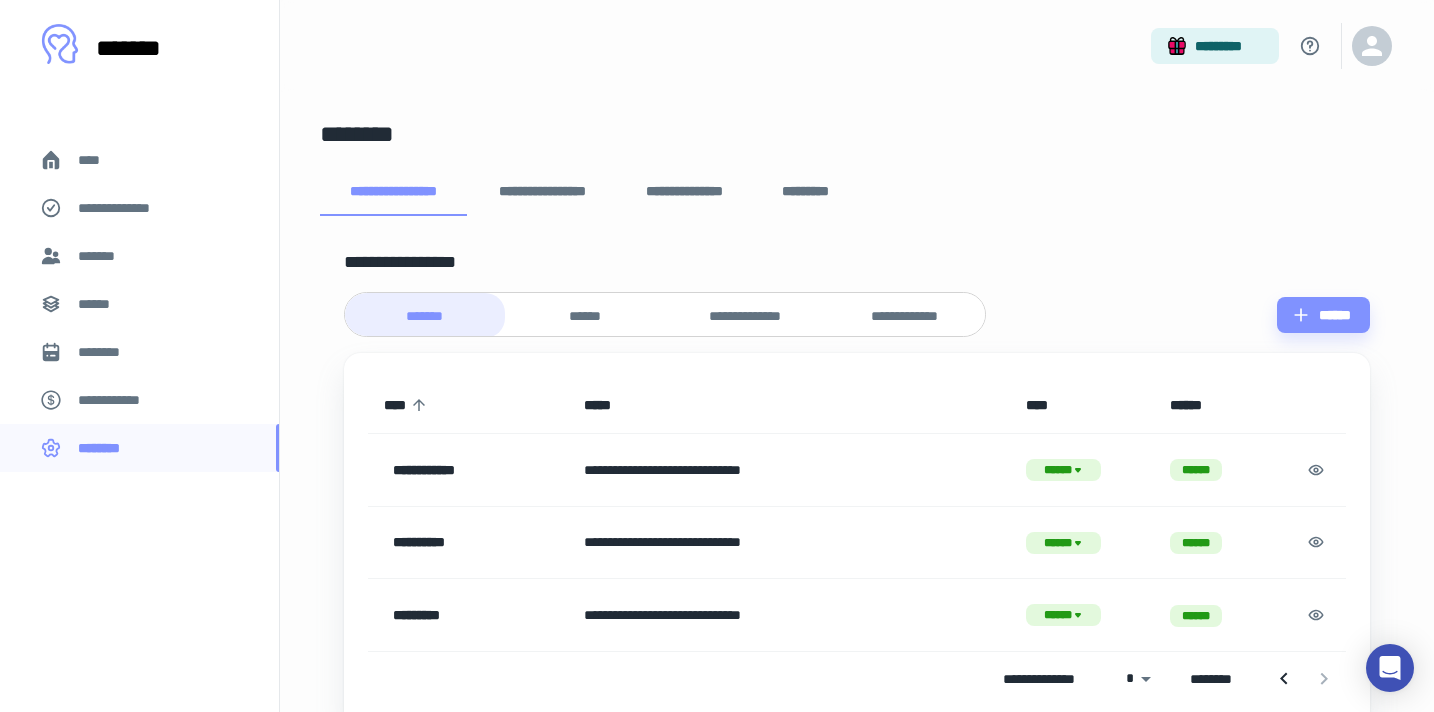click on "**********" at bounding box center [127, 208] 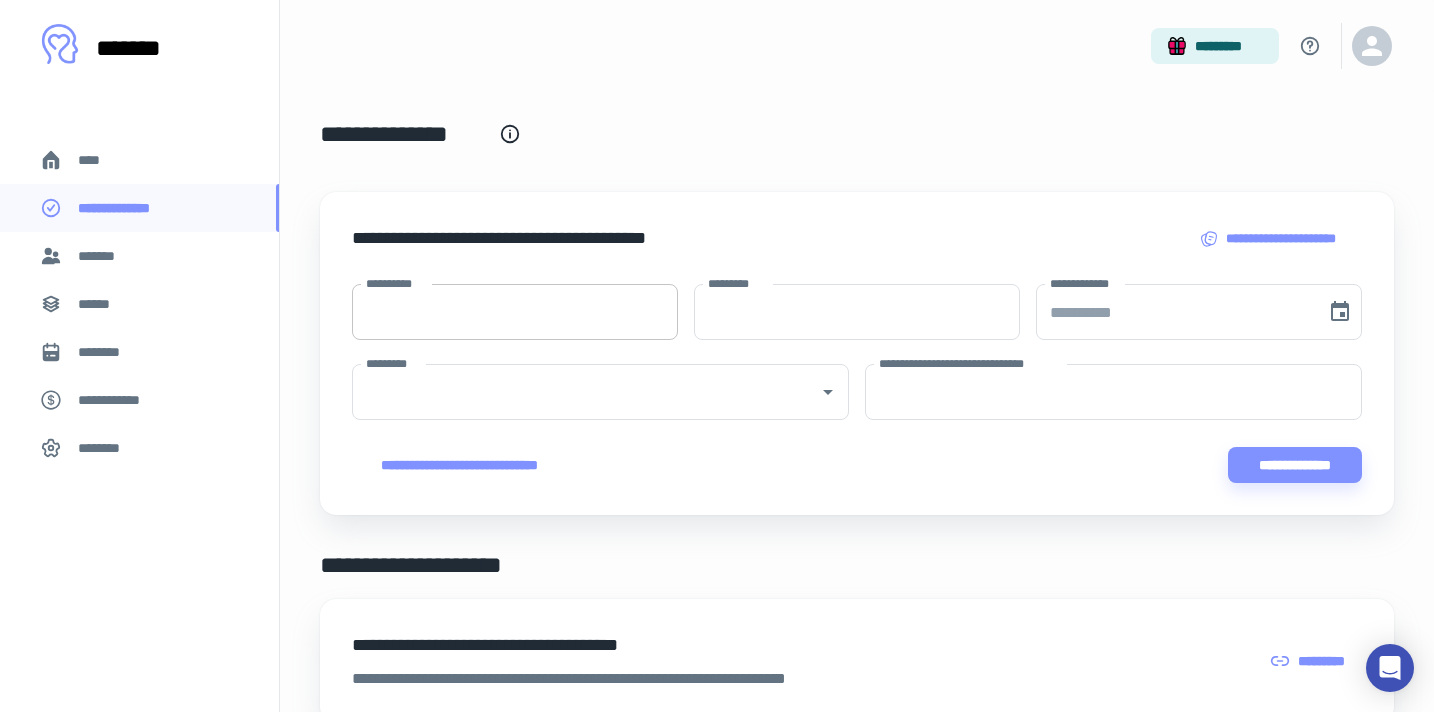 click on "**********" at bounding box center (515, 312) 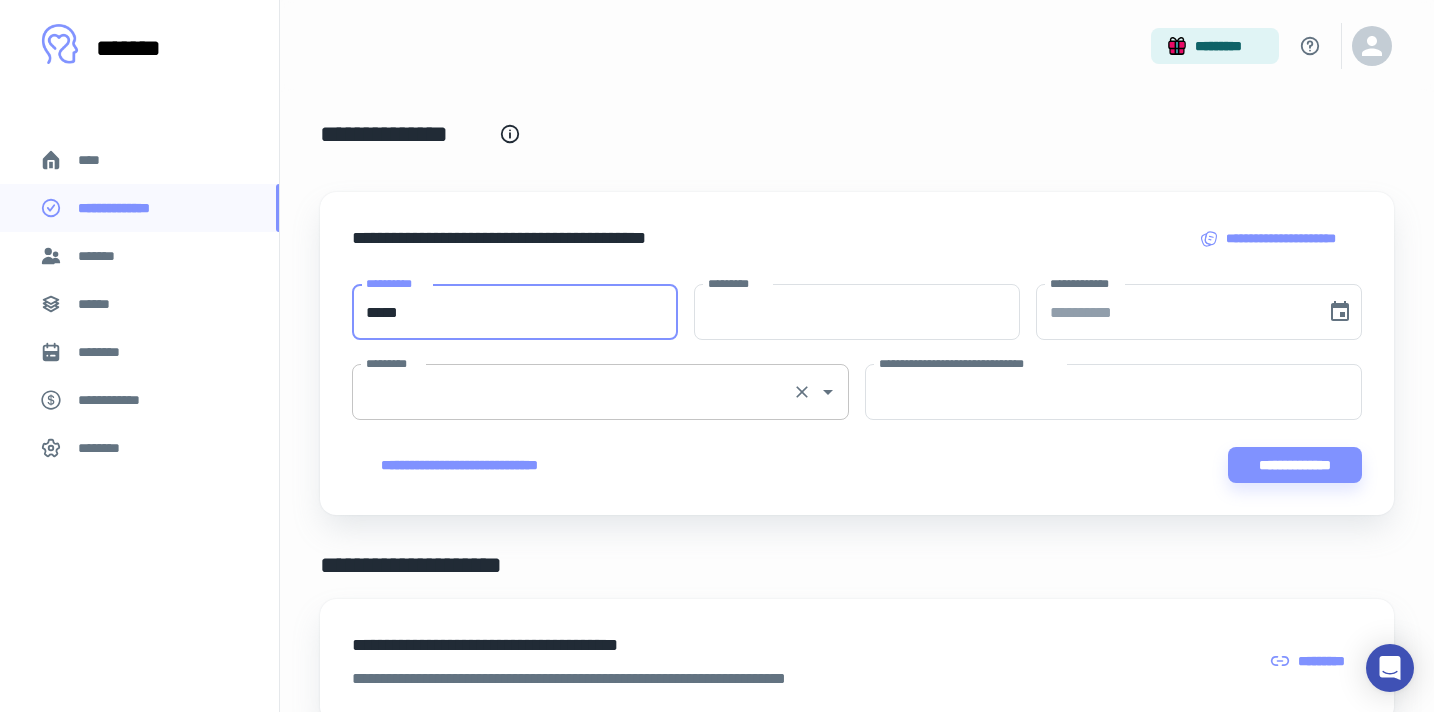 type on "*****" 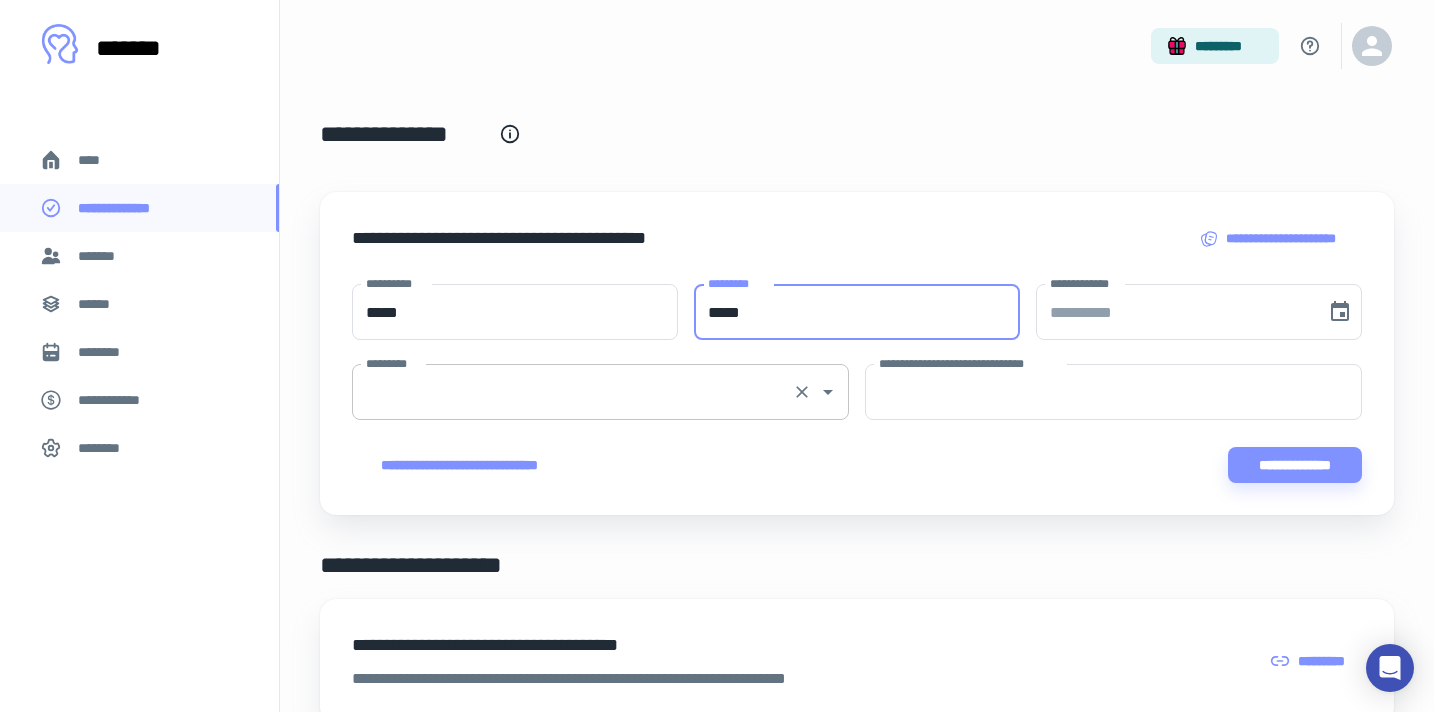 type on "*****" 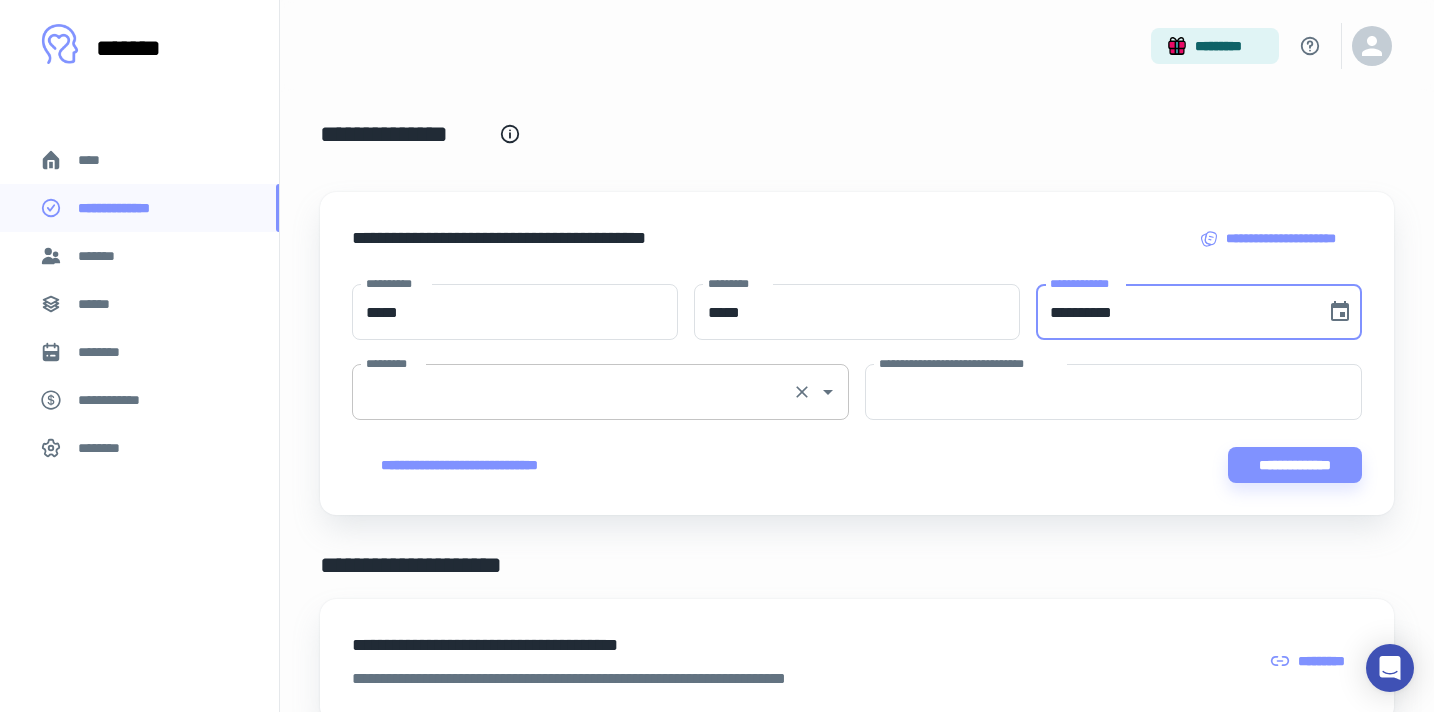 type on "**********" 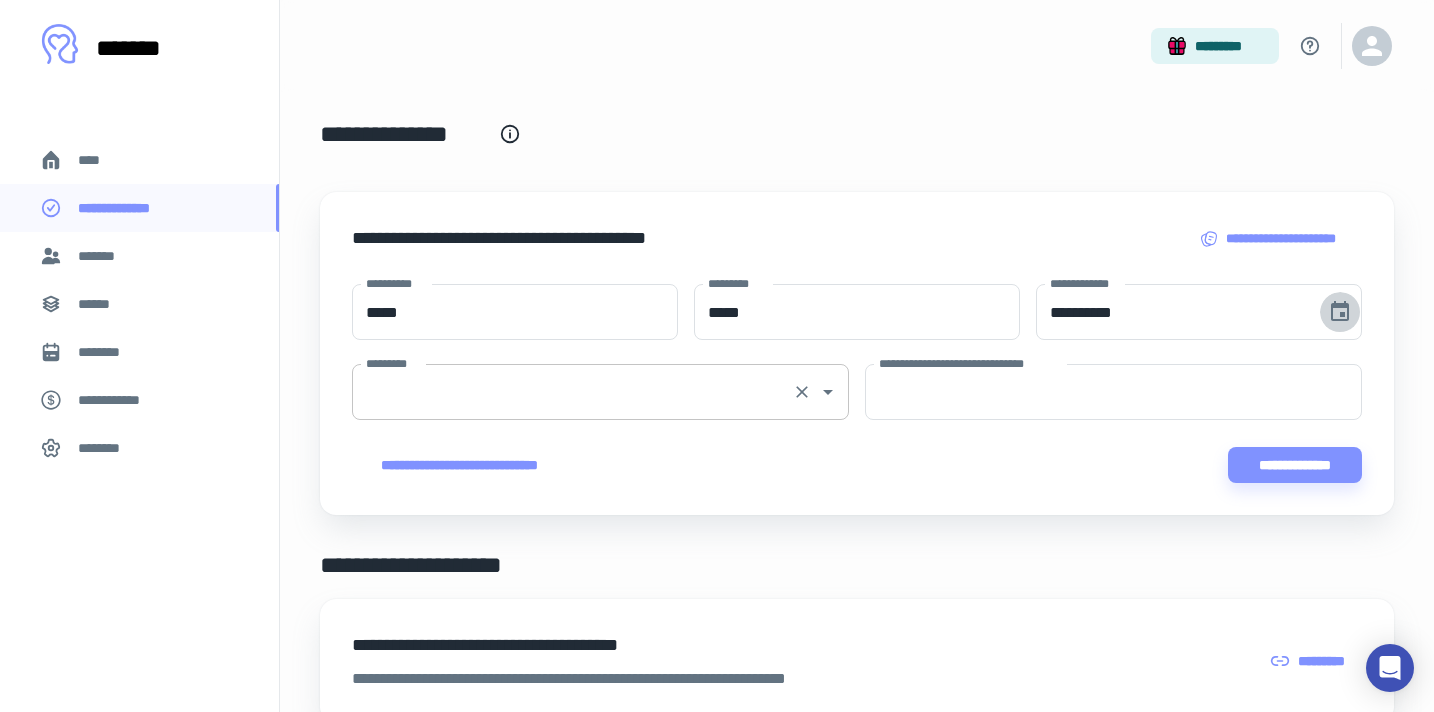 click on "*********" at bounding box center (572, 392) 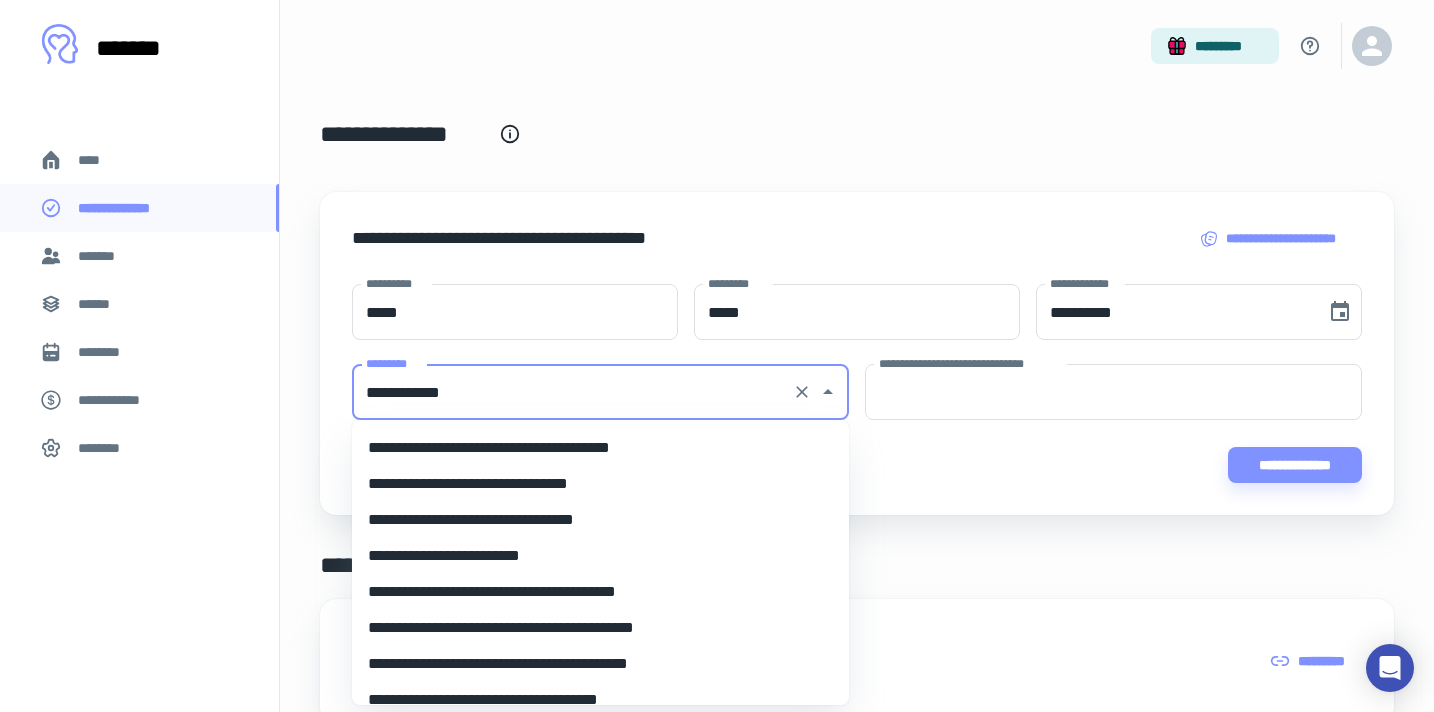 scroll, scrollTop: 113, scrollLeft: 0, axis: vertical 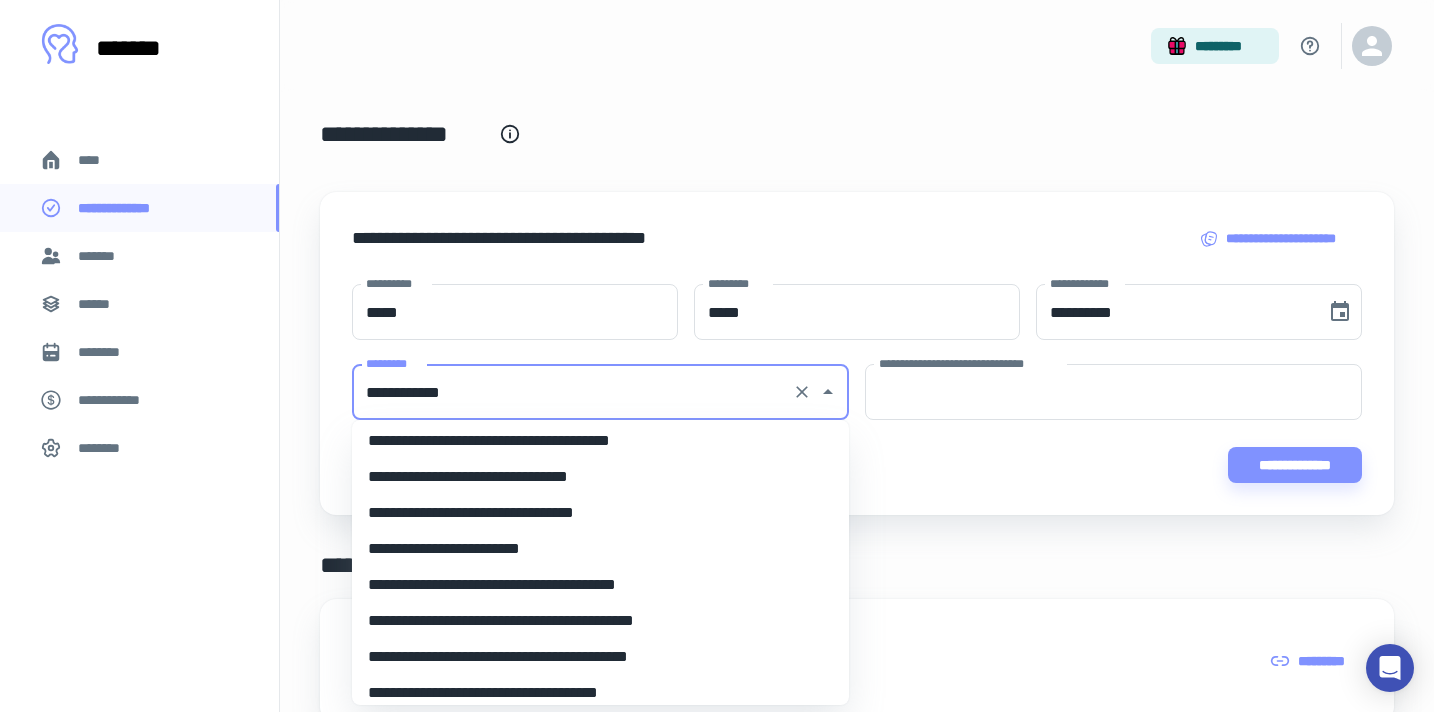 click on "**********" at bounding box center [600, 549] 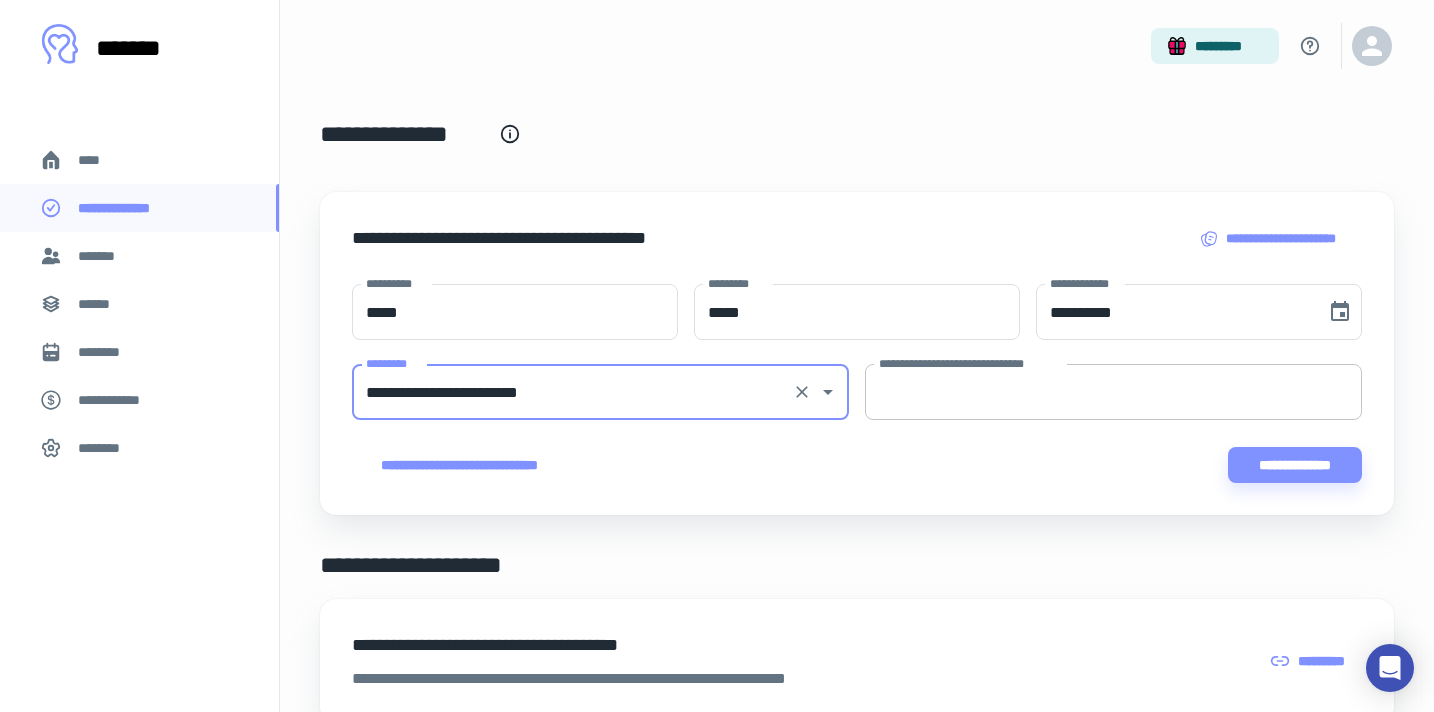 type on "**********" 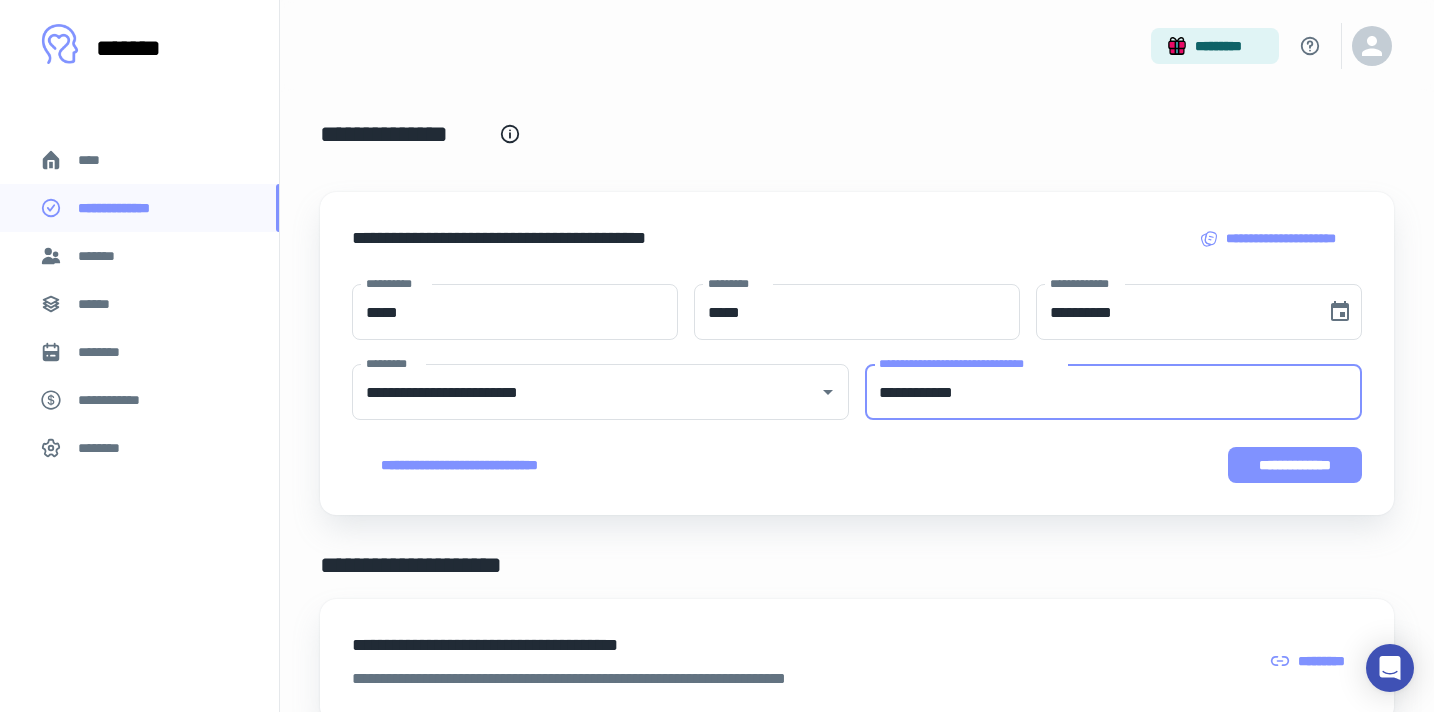 type on "**********" 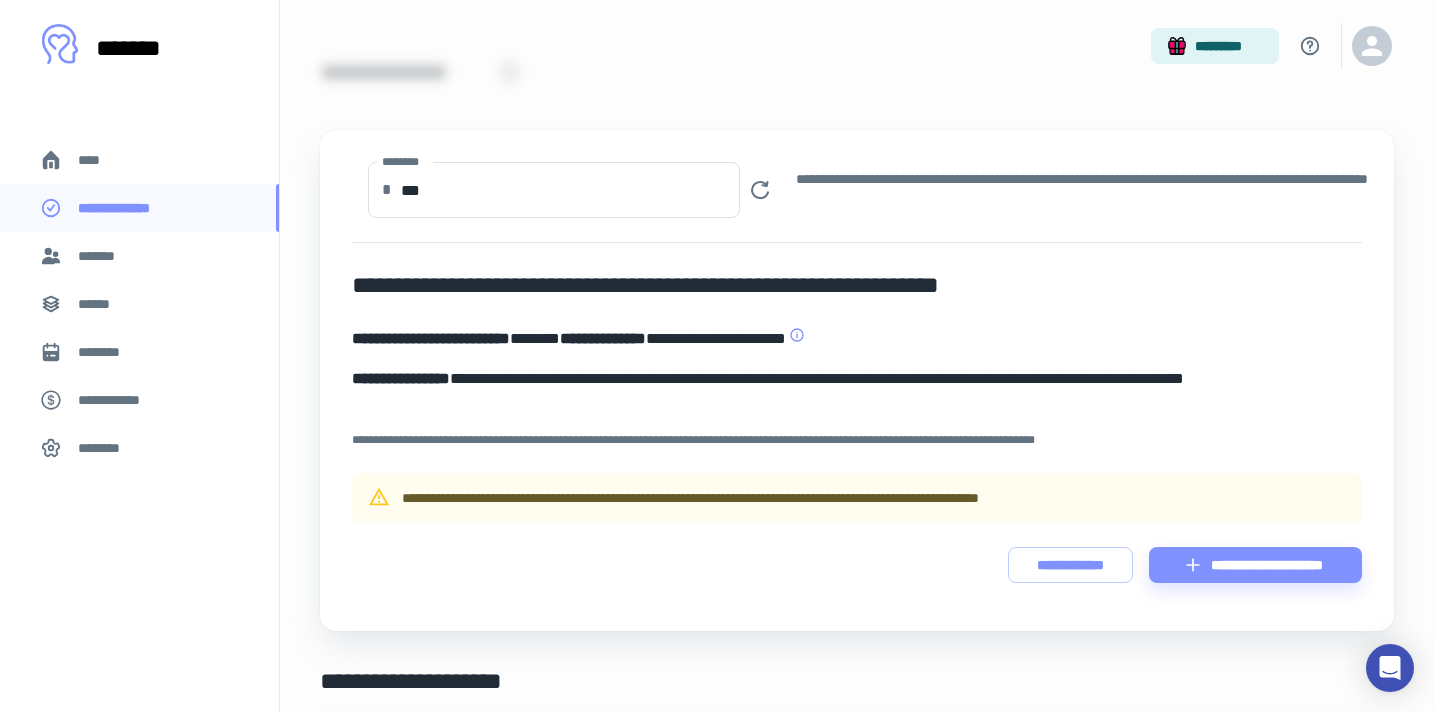 scroll, scrollTop: 66, scrollLeft: 0, axis: vertical 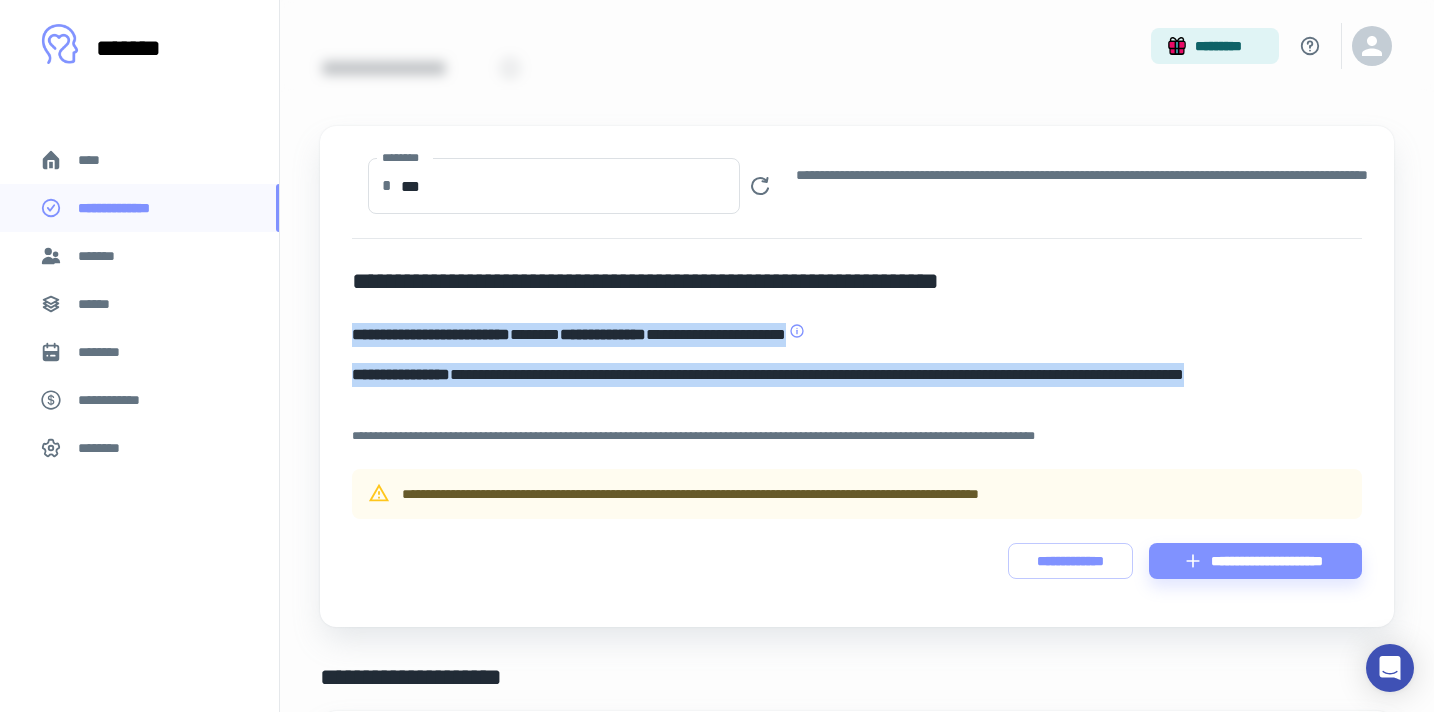 drag, startPoint x: 351, startPoint y: 336, endPoint x: 726, endPoint y: 393, distance: 379.30725 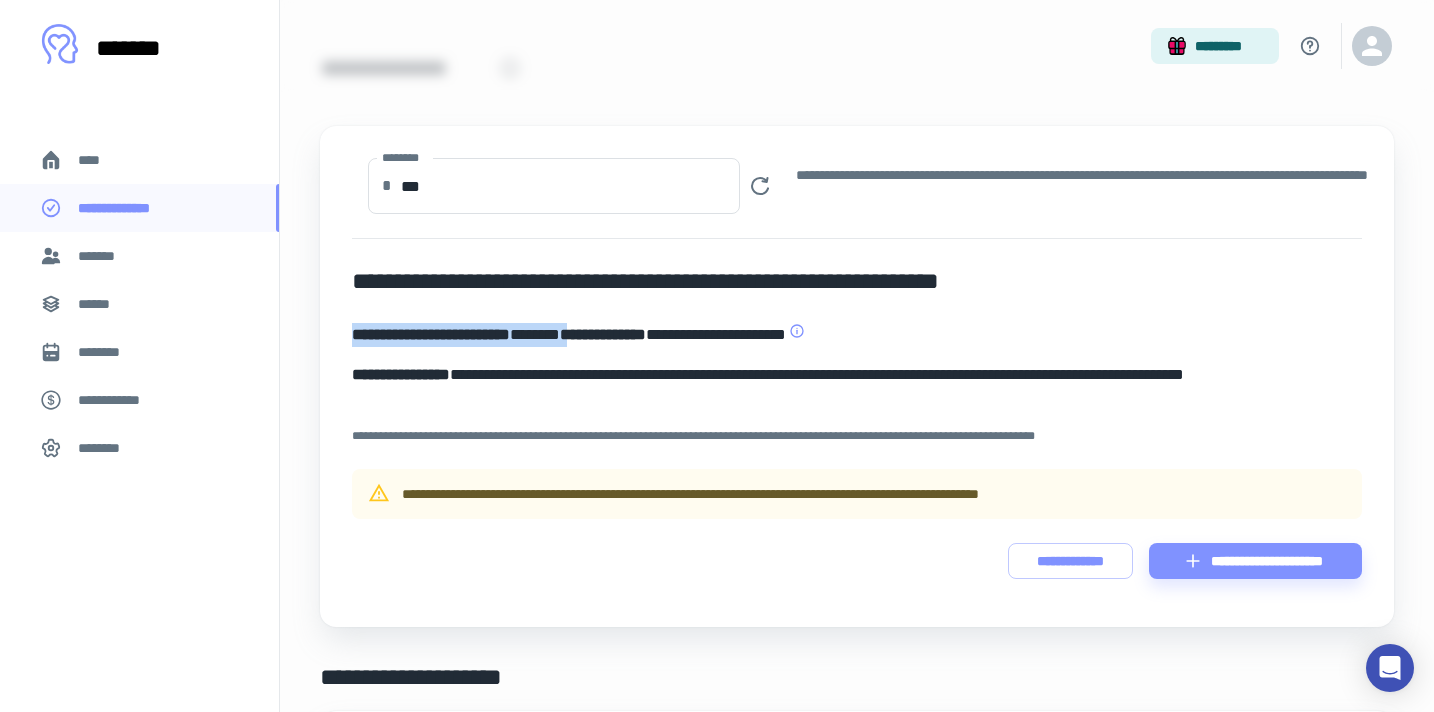 drag, startPoint x: 353, startPoint y: 333, endPoint x: 635, endPoint y: 340, distance: 282.08685 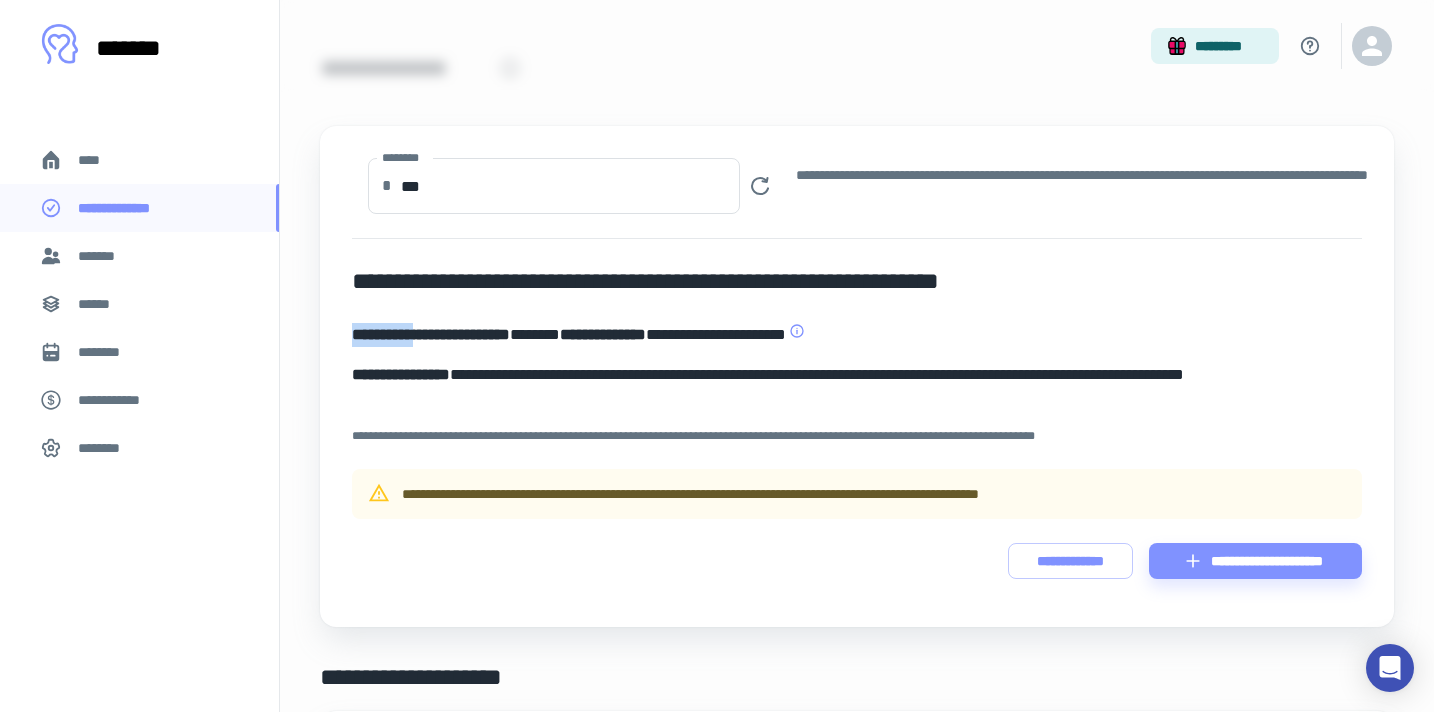 drag, startPoint x: 435, startPoint y: 337, endPoint x: 352, endPoint y: 336, distance: 83.00603 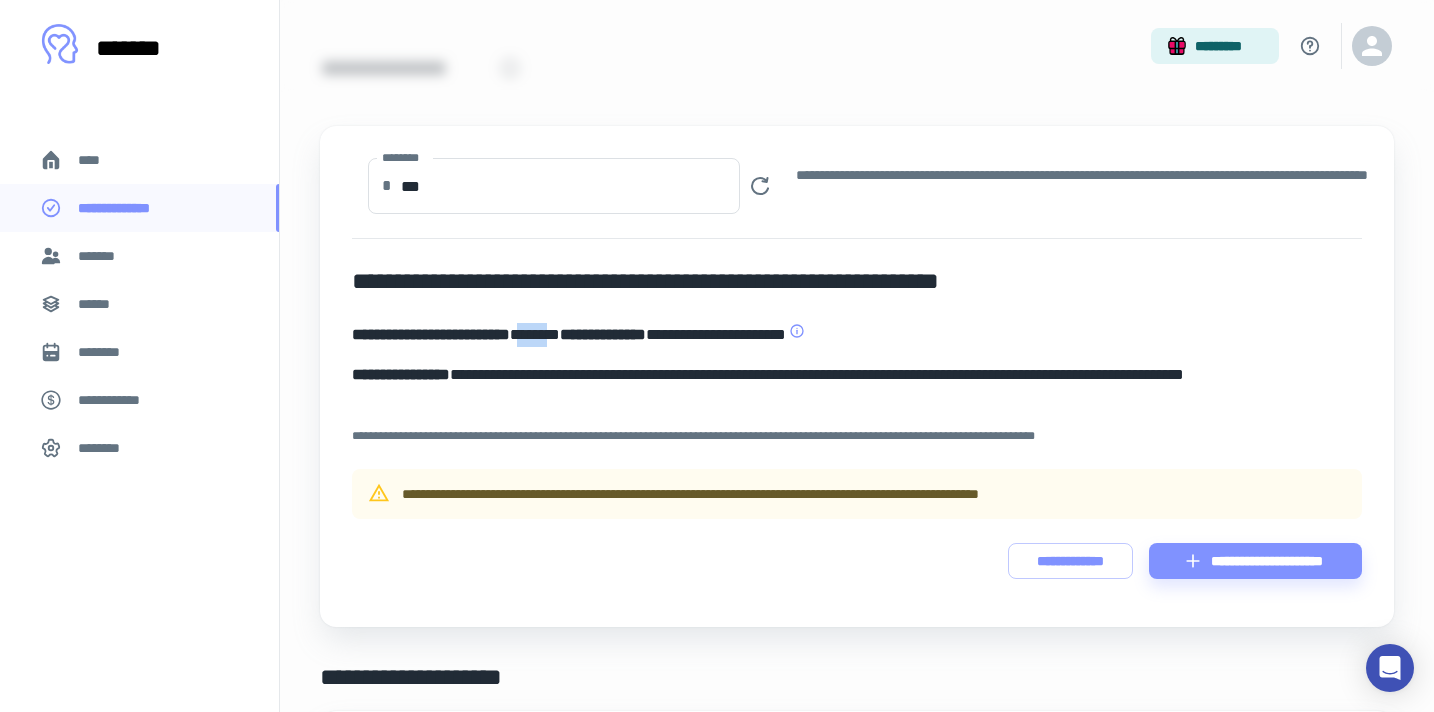 drag, startPoint x: 574, startPoint y: 326, endPoint x: 621, endPoint y: 336, distance: 48.052055 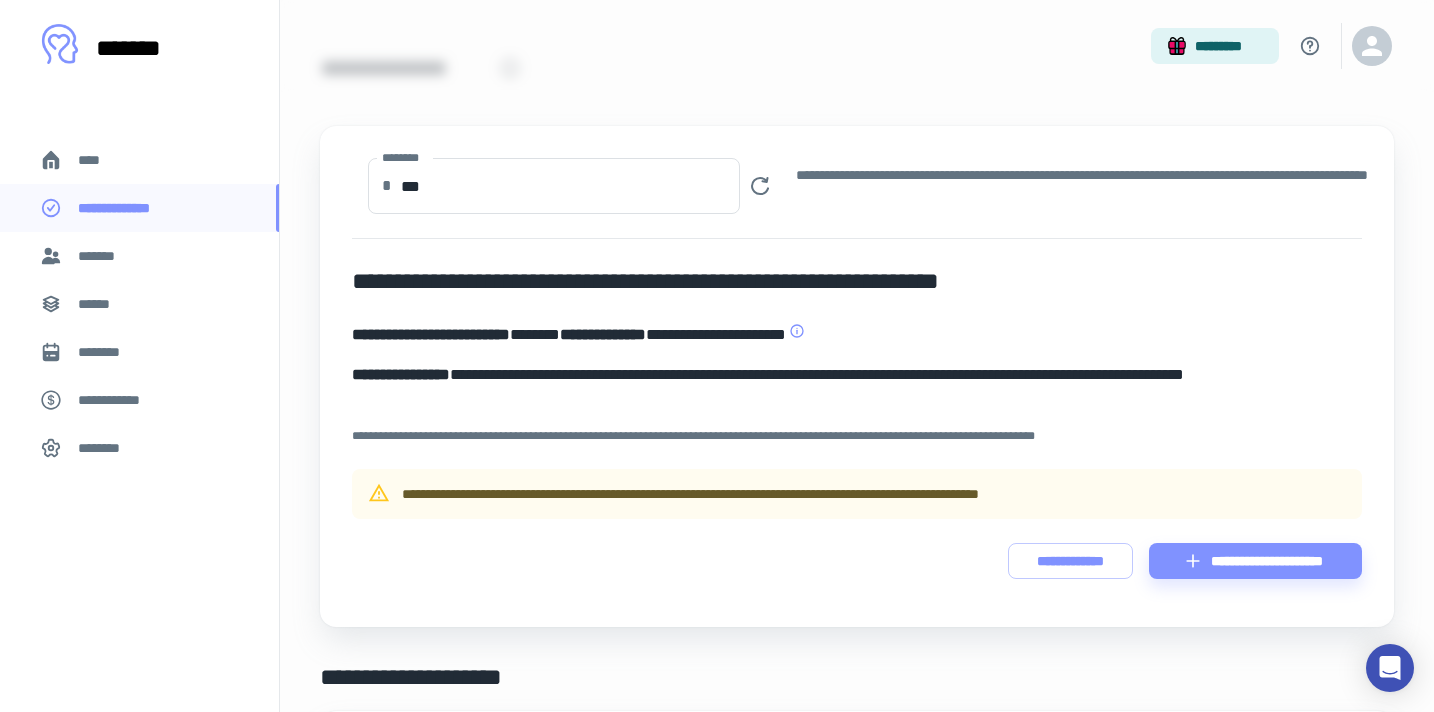 click on "**********" at bounding box center [603, 334] 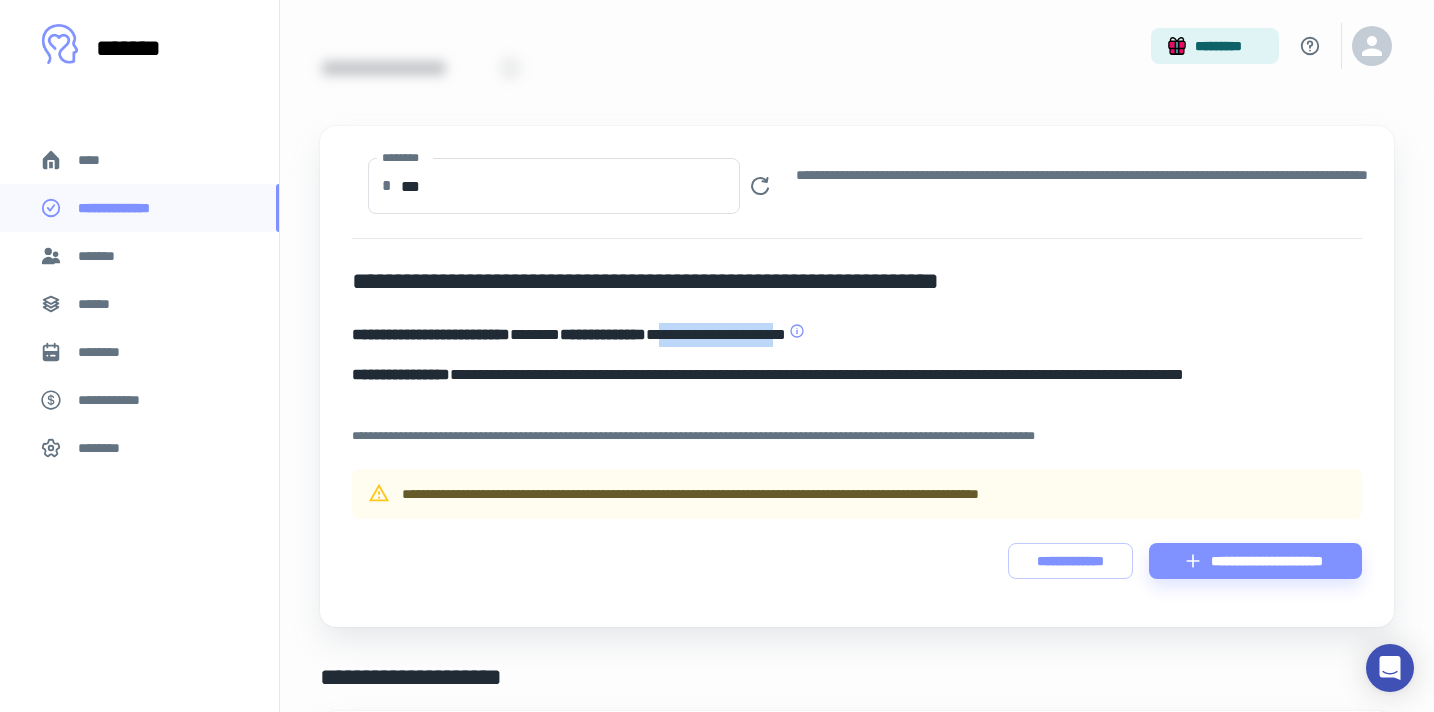 drag, startPoint x: 757, startPoint y: 332, endPoint x: 919, endPoint y: 338, distance: 162.11107 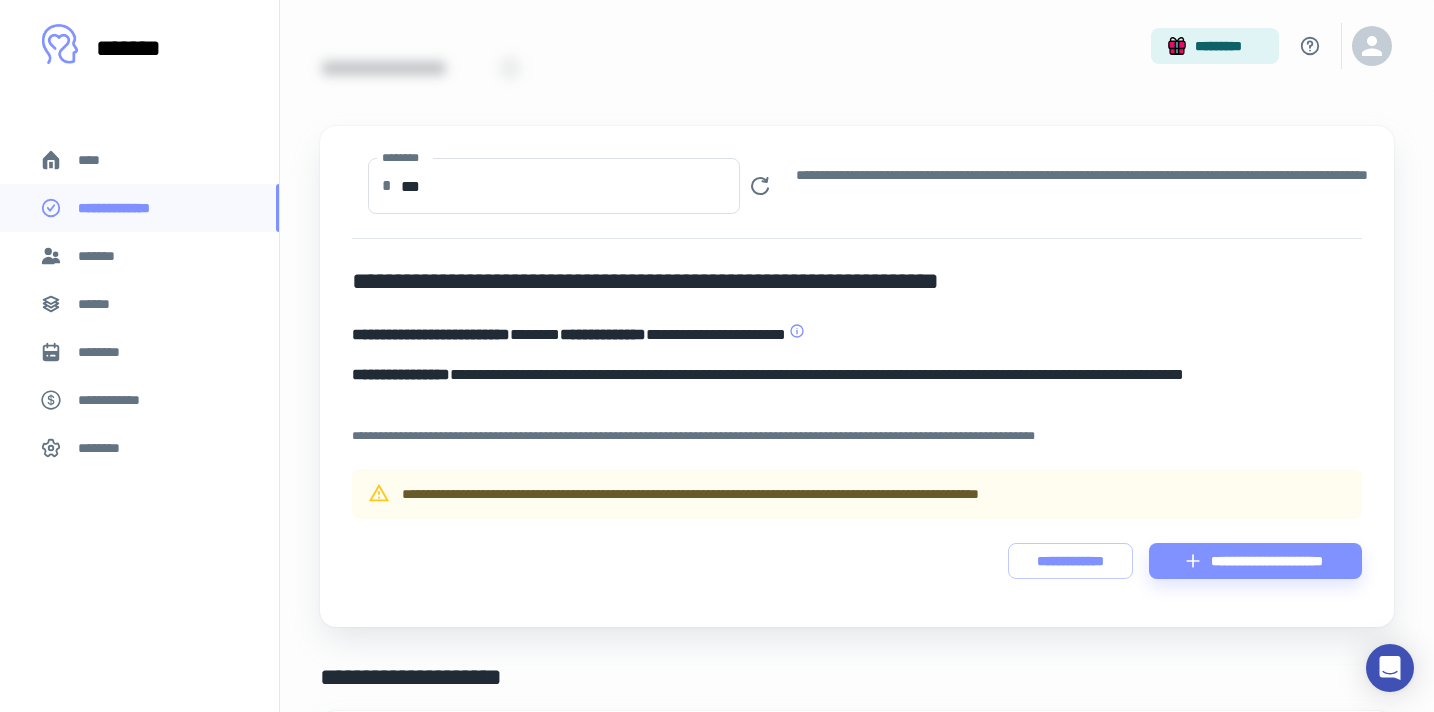 click on "**********" at bounding box center (857, 335) 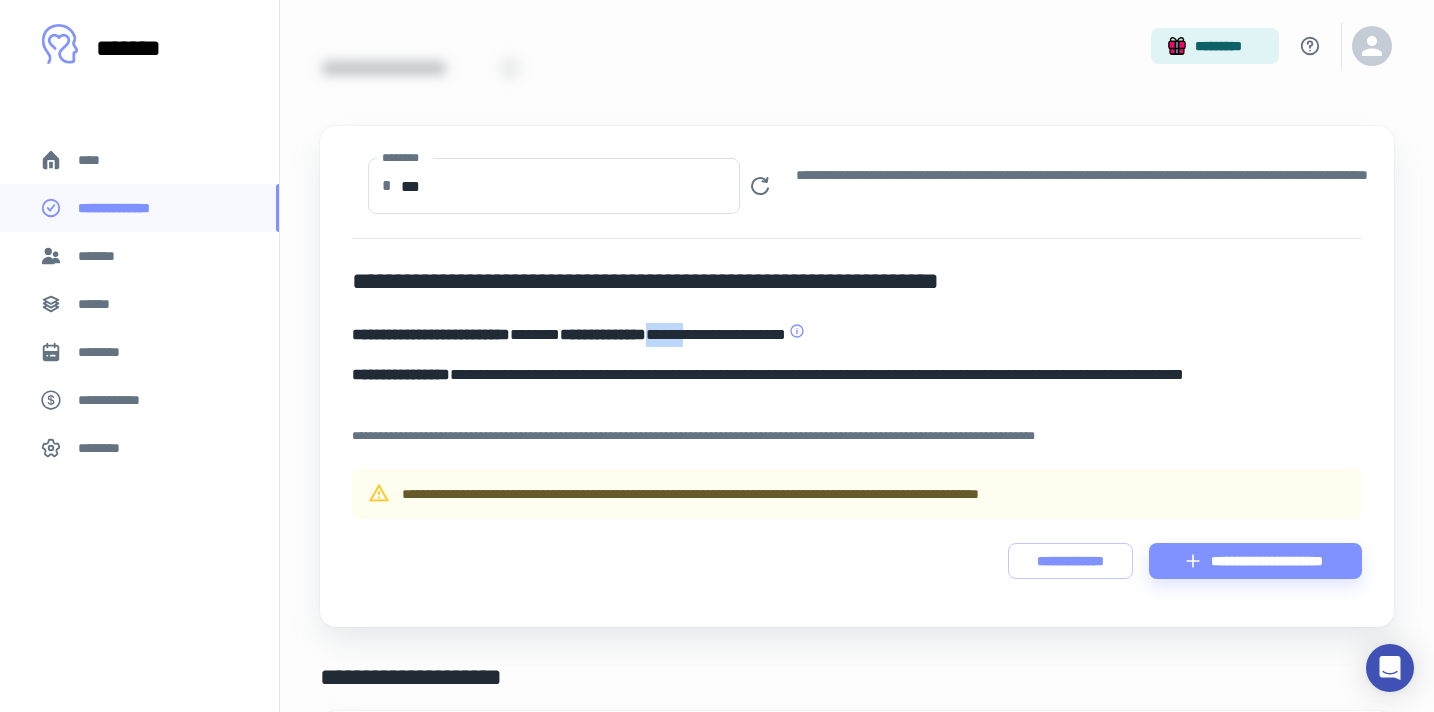 drag, startPoint x: 753, startPoint y: 334, endPoint x: 803, endPoint y: 334, distance: 50 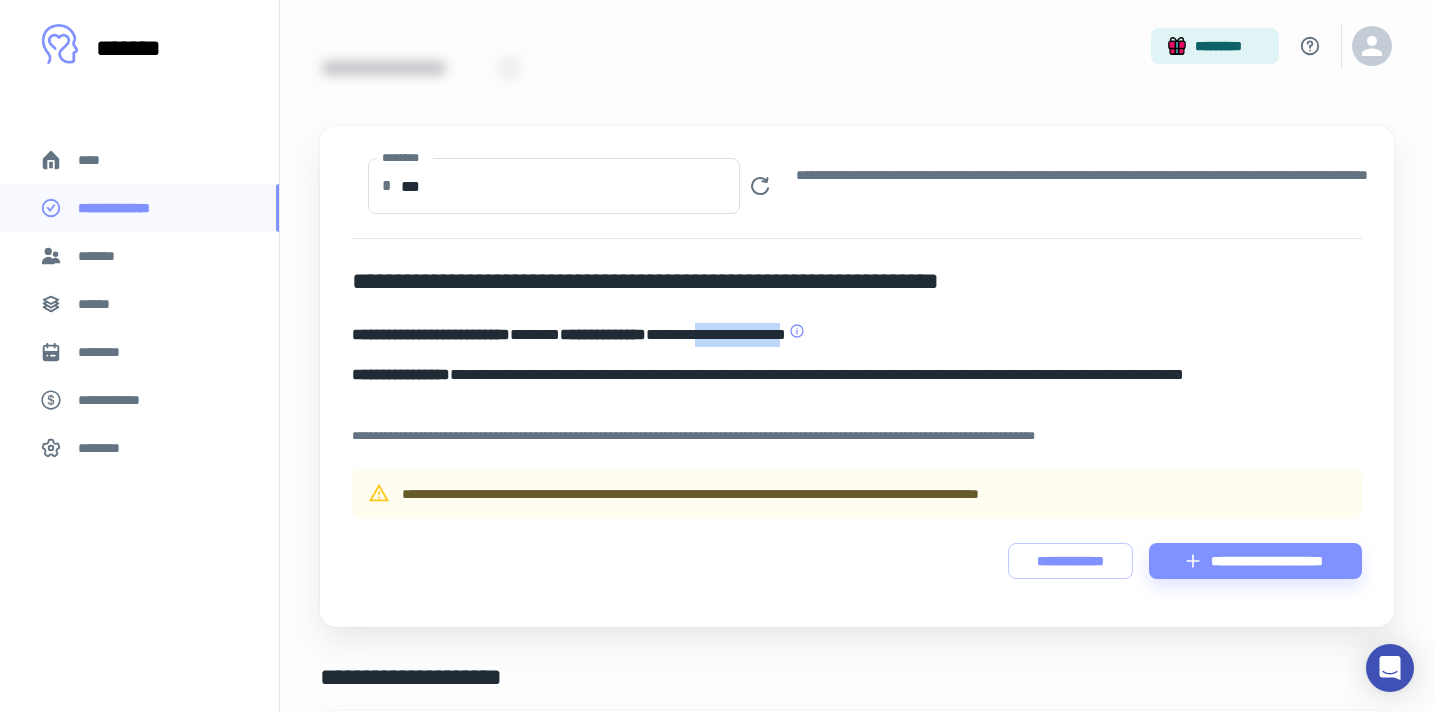 drag, startPoint x: 933, startPoint y: 330, endPoint x: 819, endPoint y: 332, distance: 114.01754 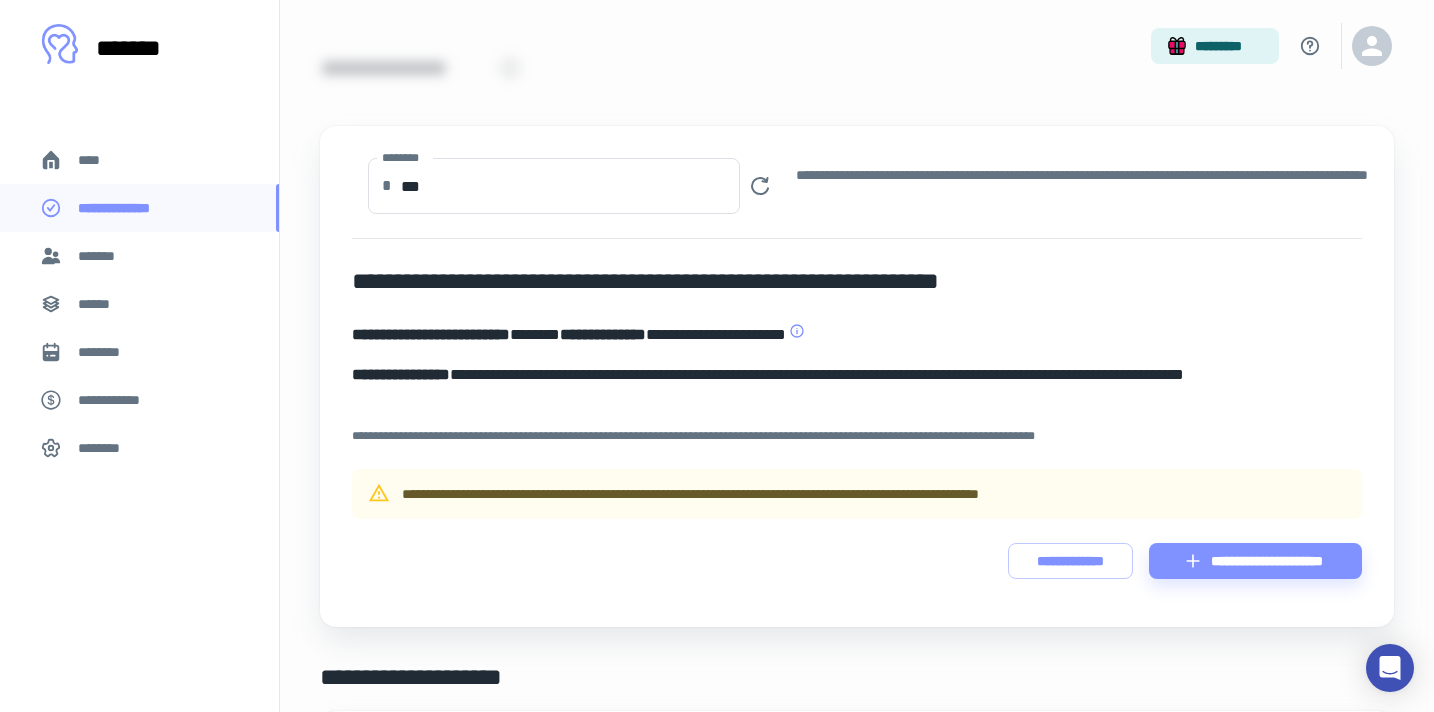click on "[NUMBER] [STREET] [CITY] [STATE] [POSTAL_CODE]" at bounding box center (857, 387) 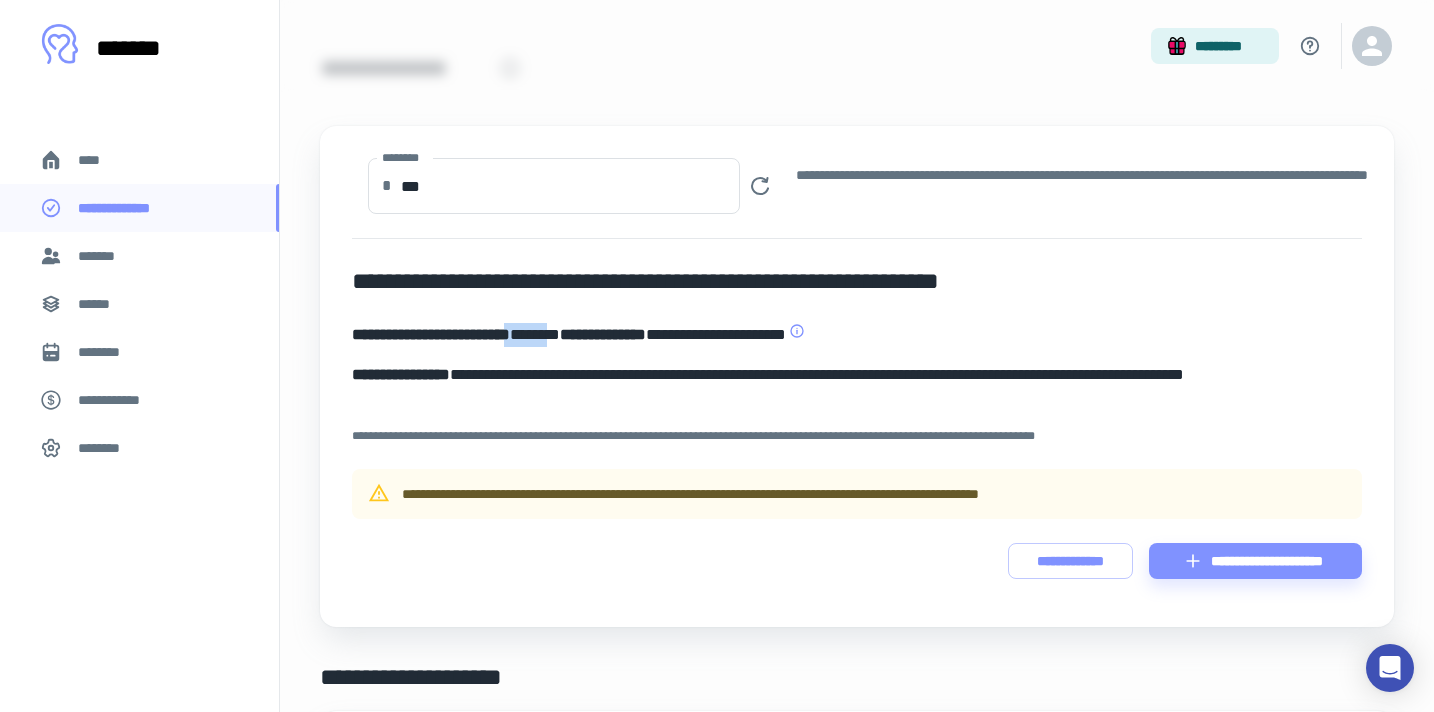drag, startPoint x: 562, startPoint y: 334, endPoint x: 621, endPoint y: 334, distance: 59 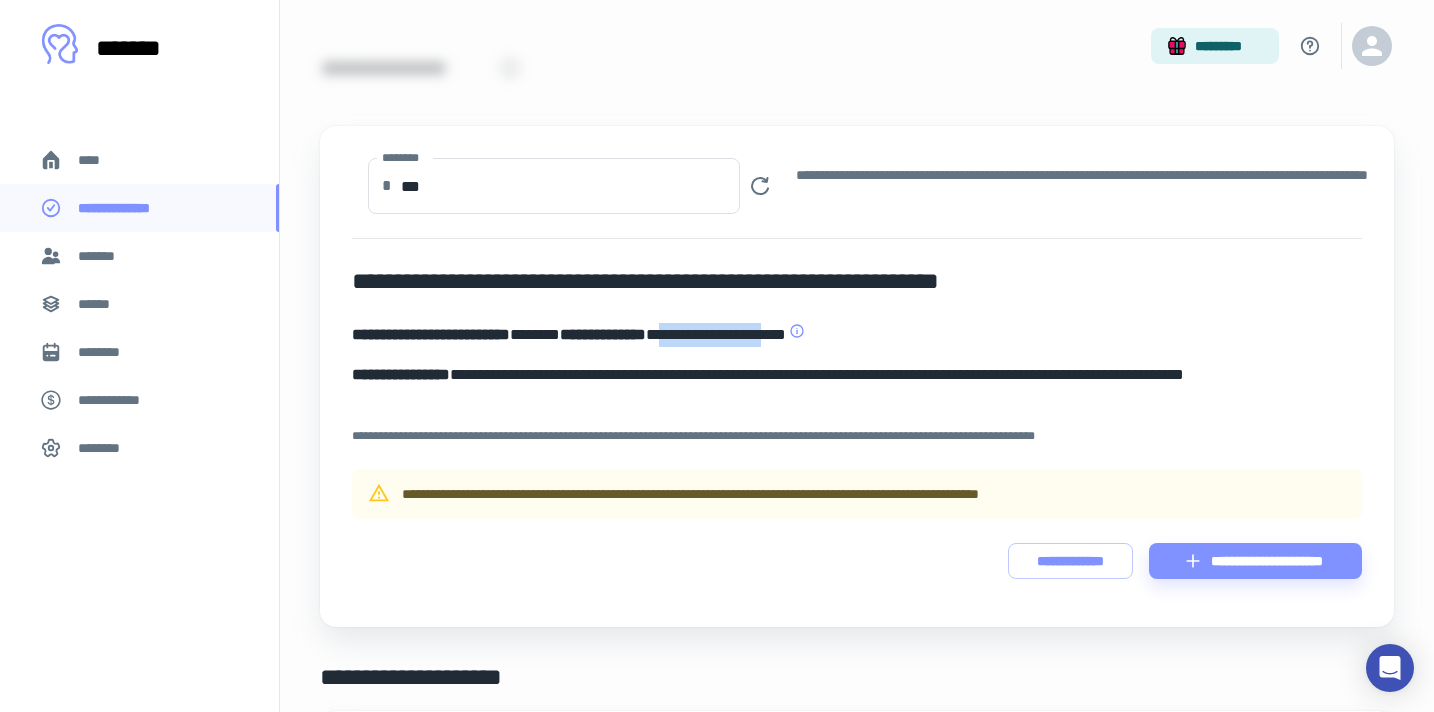 drag, startPoint x: 758, startPoint y: 333, endPoint x: 905, endPoint y: 329, distance: 147.05441 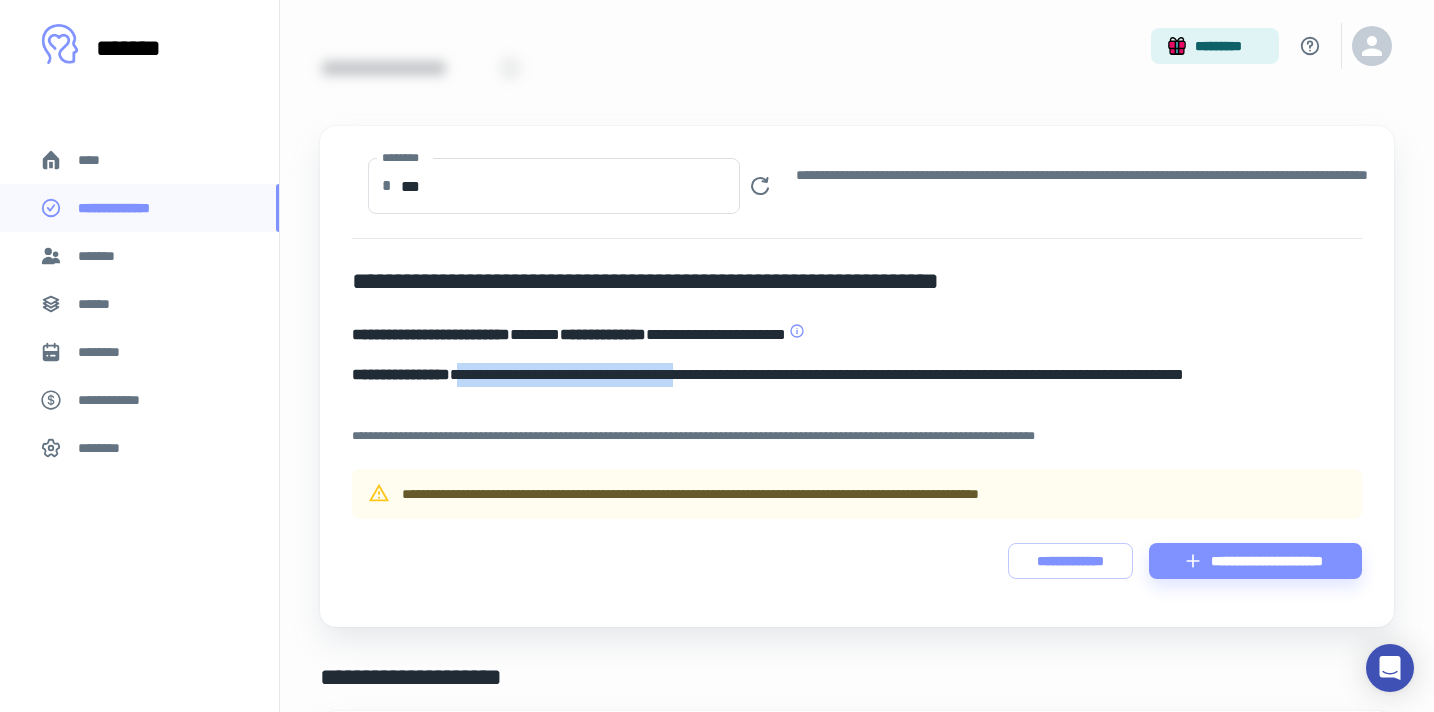 drag, startPoint x: 485, startPoint y: 372, endPoint x: 752, endPoint y: 369, distance: 267.01685 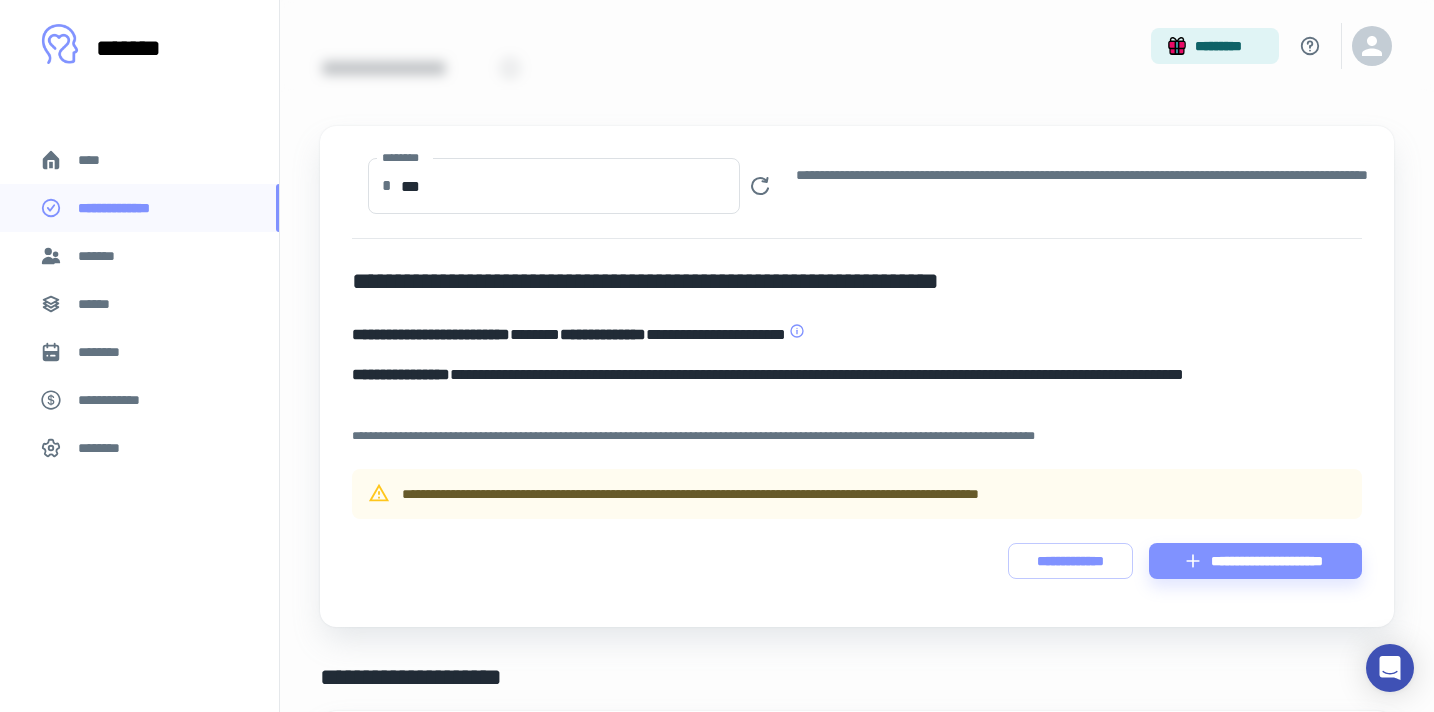 click on "[NUMBER] [STREET] [CITY] [STATE] [POSTAL_CODE]" at bounding box center [857, 387] 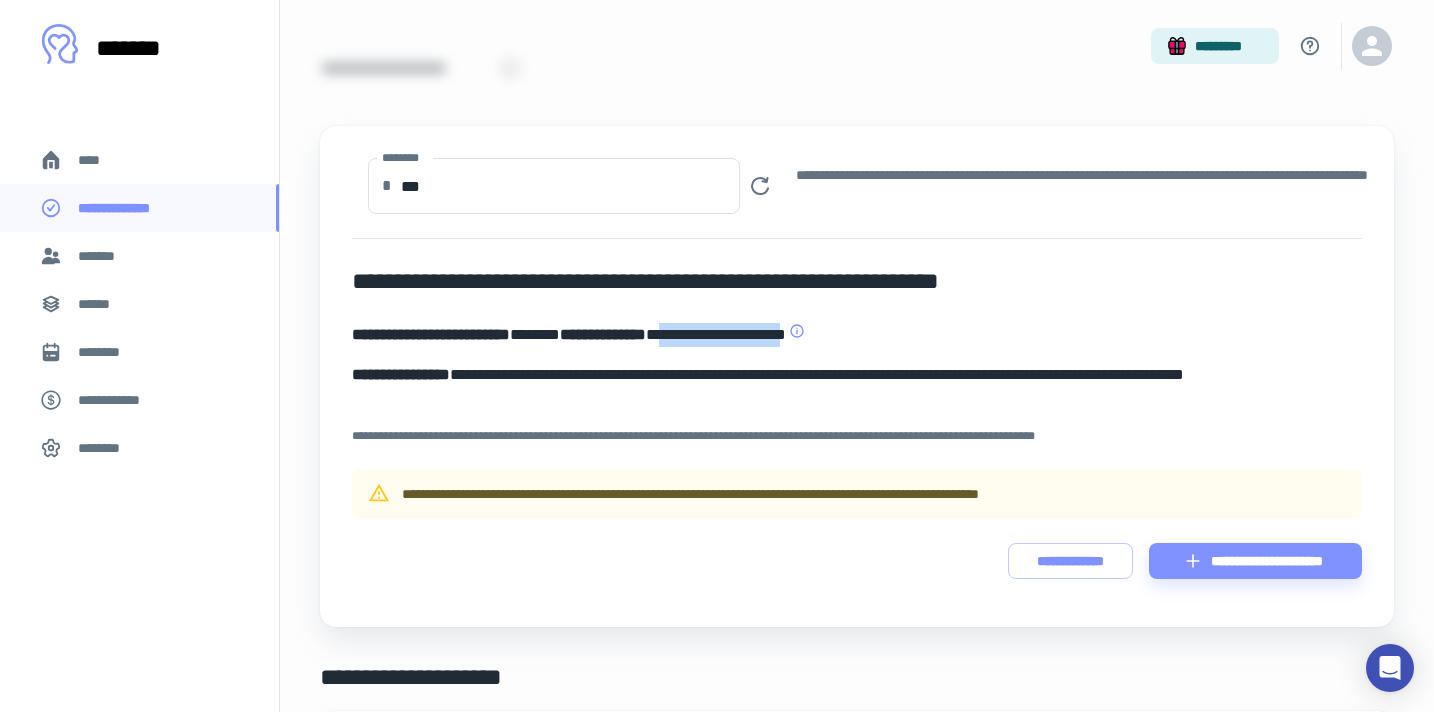 drag, startPoint x: 758, startPoint y: 333, endPoint x: 934, endPoint y: 334, distance: 176.00284 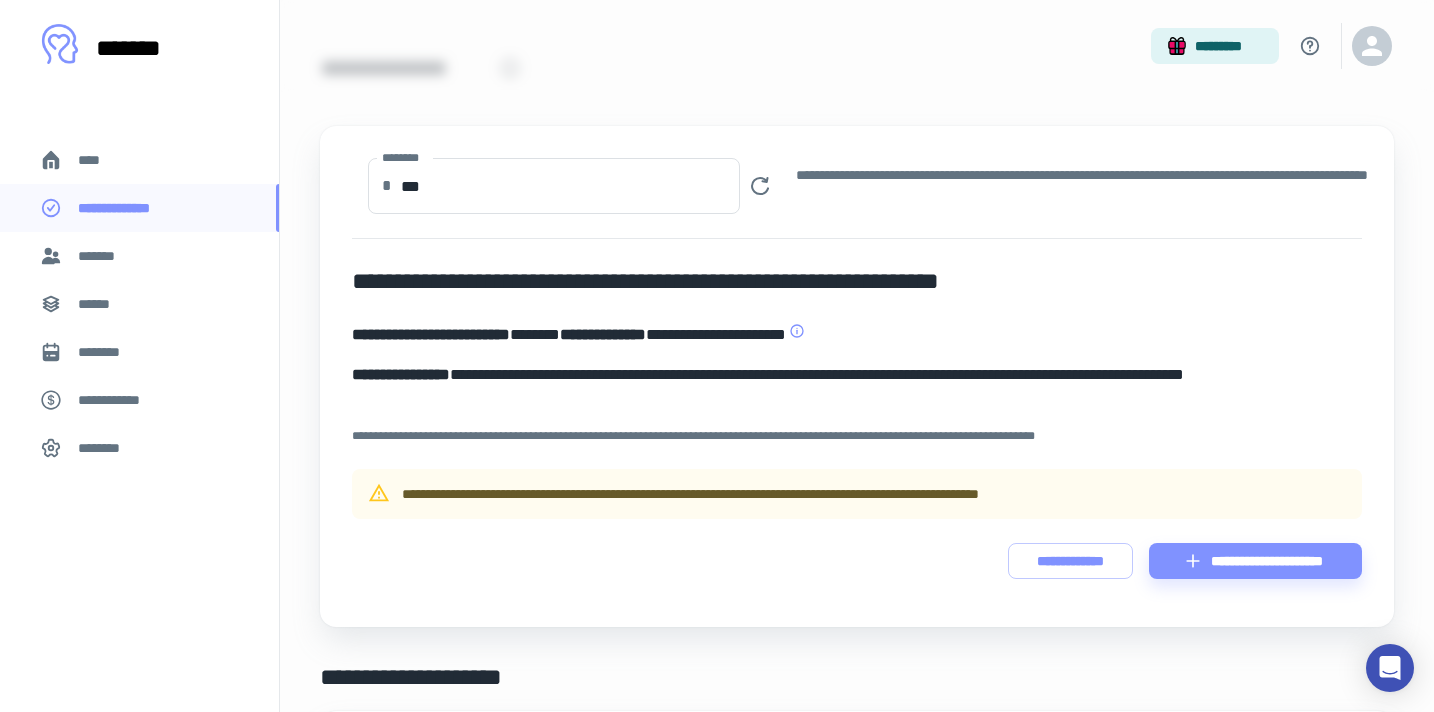 click on "[FIRST] [LAST] [STREET] [CITY] [STATE] [POSTAL_CODE] [COUNTRY] [PHONE] [EMAIL]" at bounding box center (857, 376) 